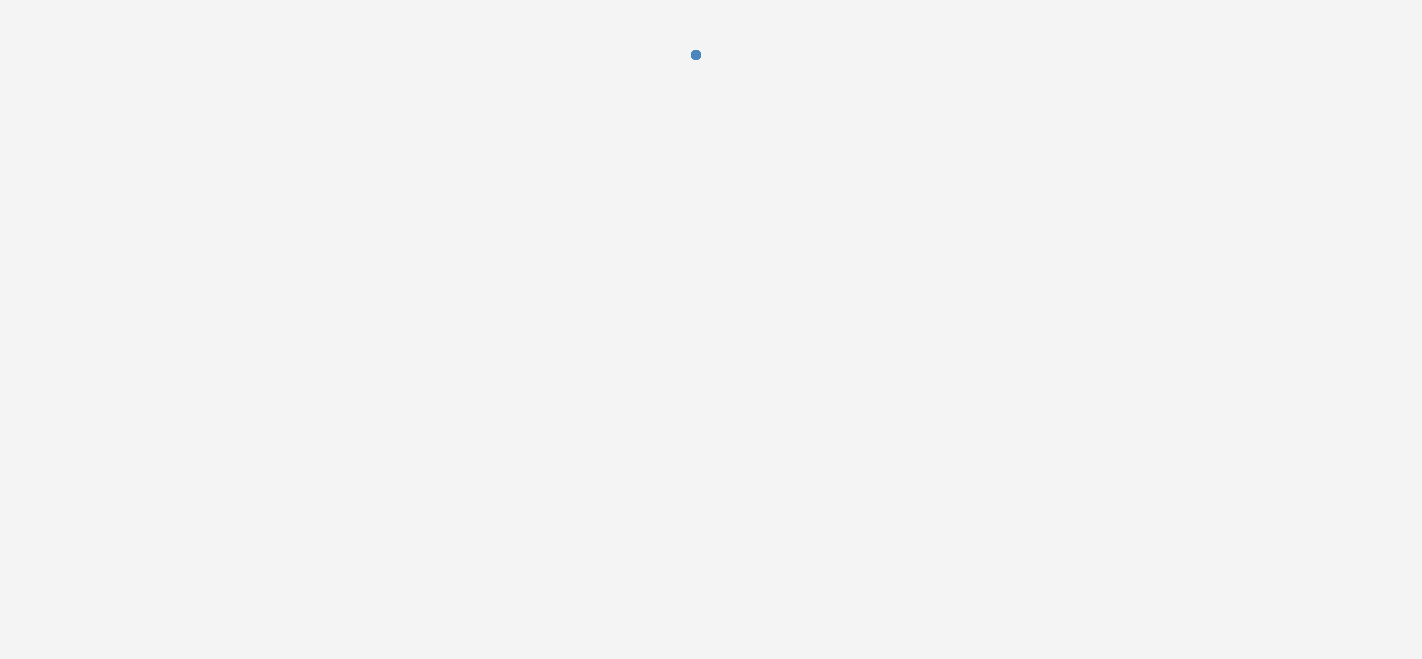 scroll, scrollTop: 0, scrollLeft: 0, axis: both 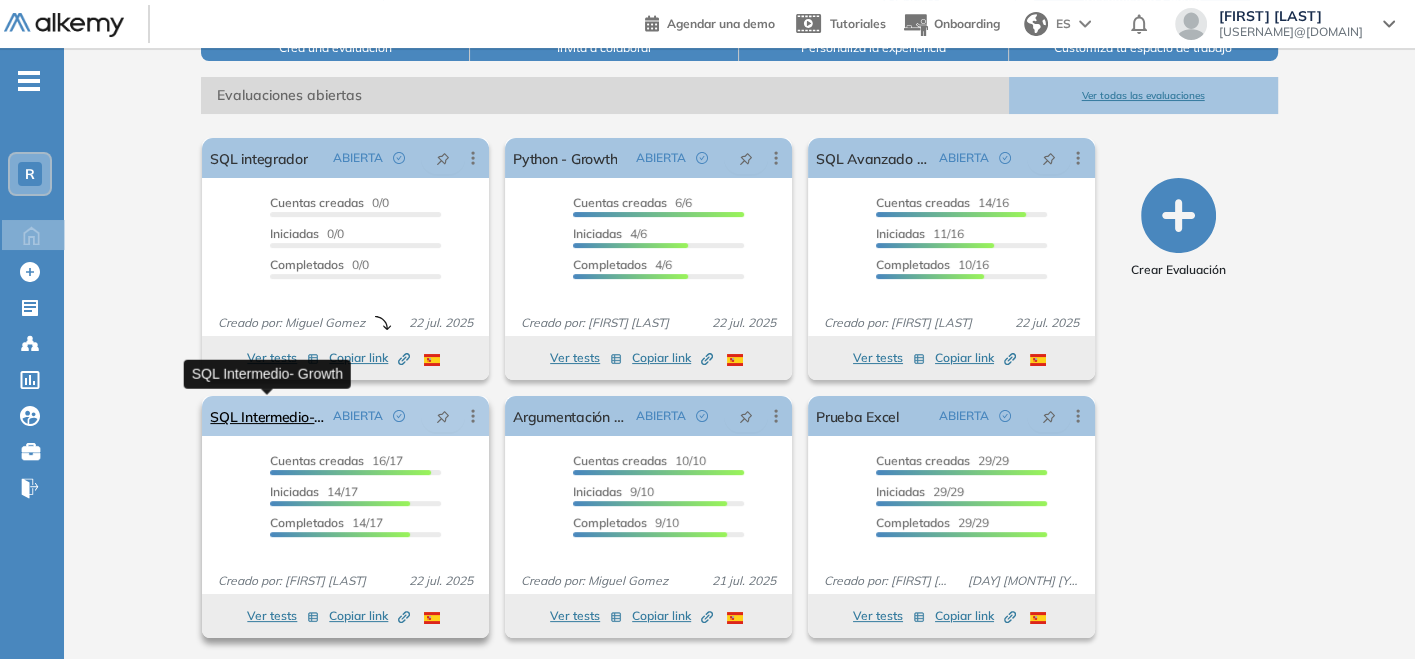 click on "SQL Intermedio- Growth" at bounding box center (267, 416) 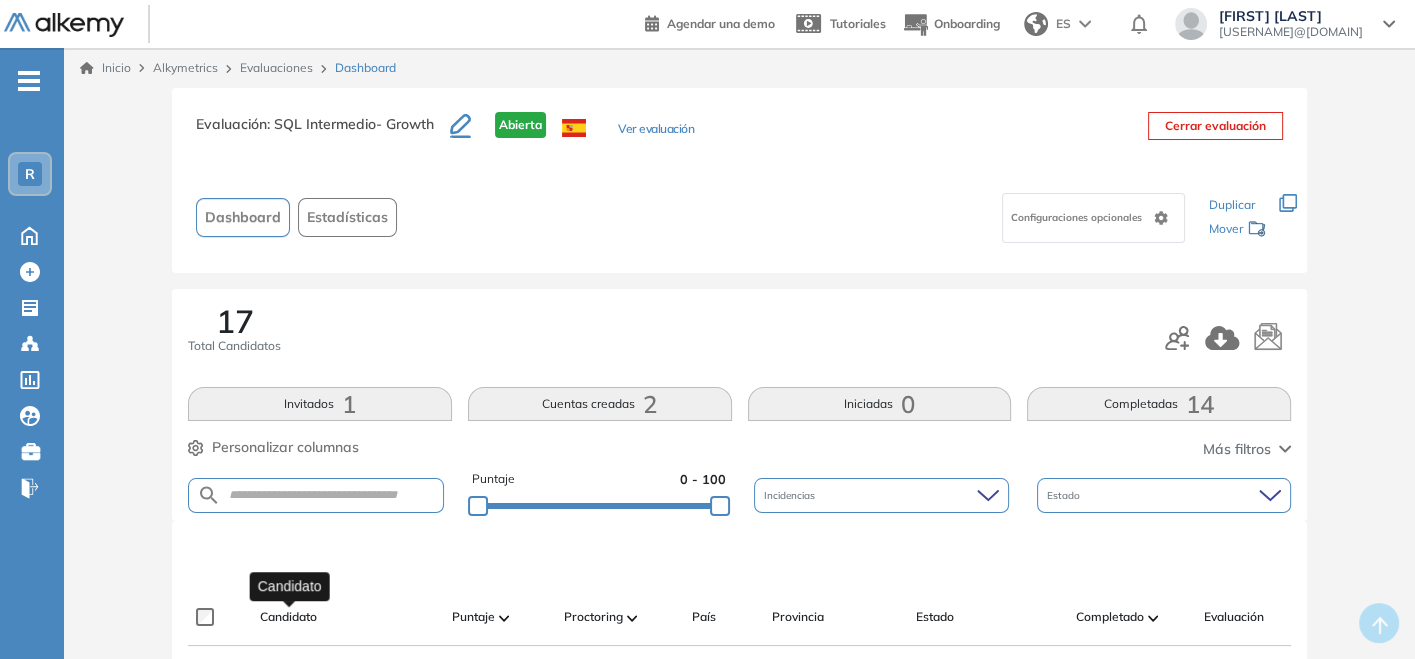 scroll, scrollTop: 0, scrollLeft: 0, axis: both 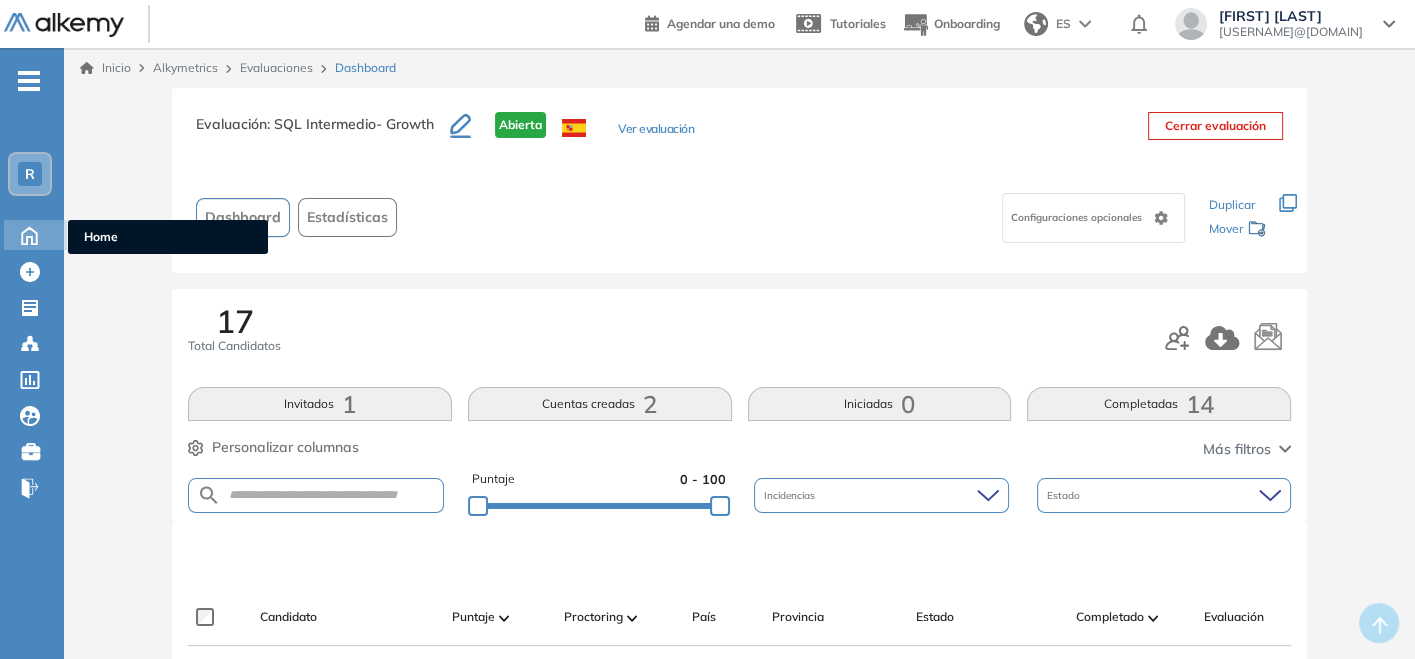 click 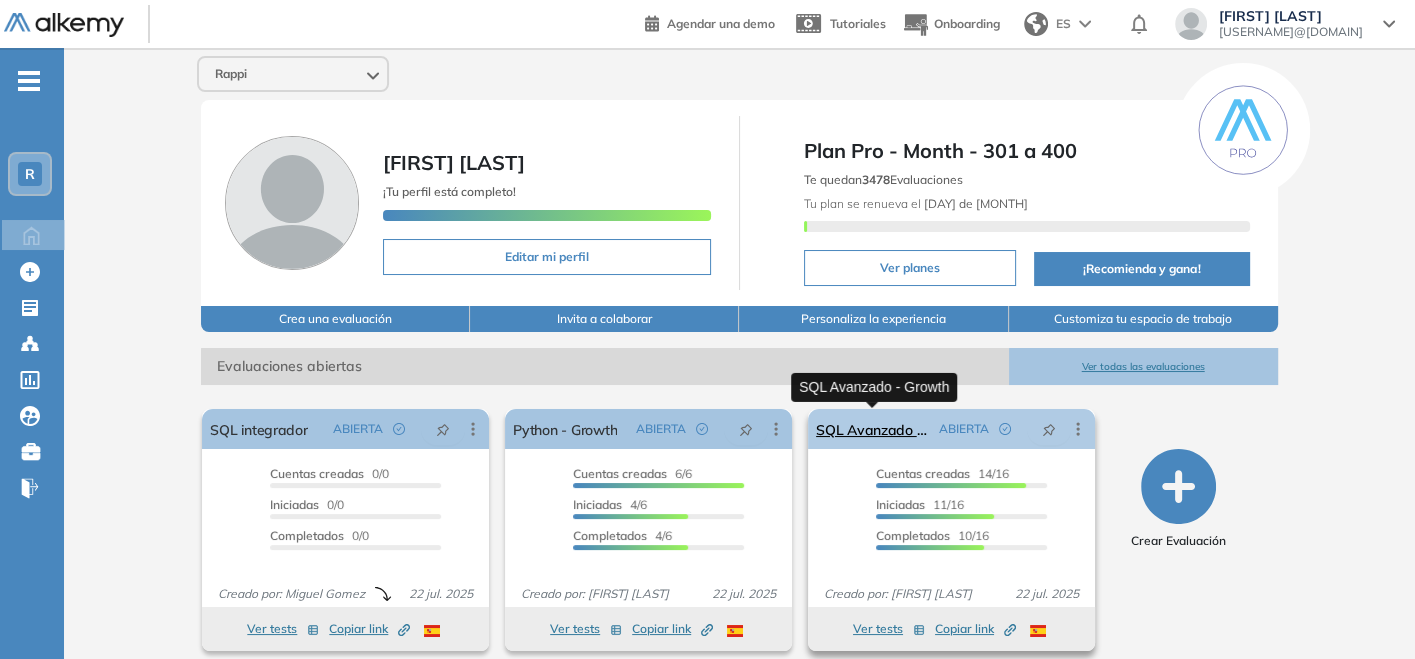 click on "SQL Avanzado - Growth" at bounding box center [873, 429] 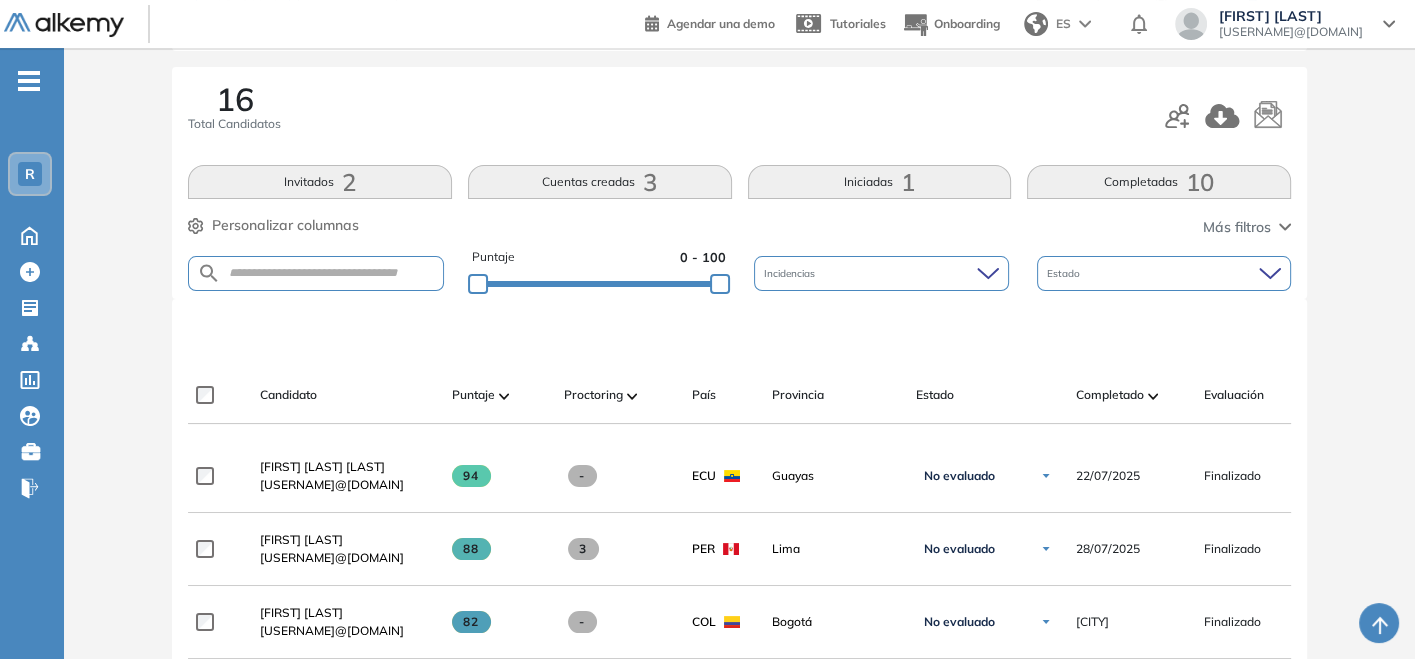 scroll, scrollTop: 0, scrollLeft: 0, axis: both 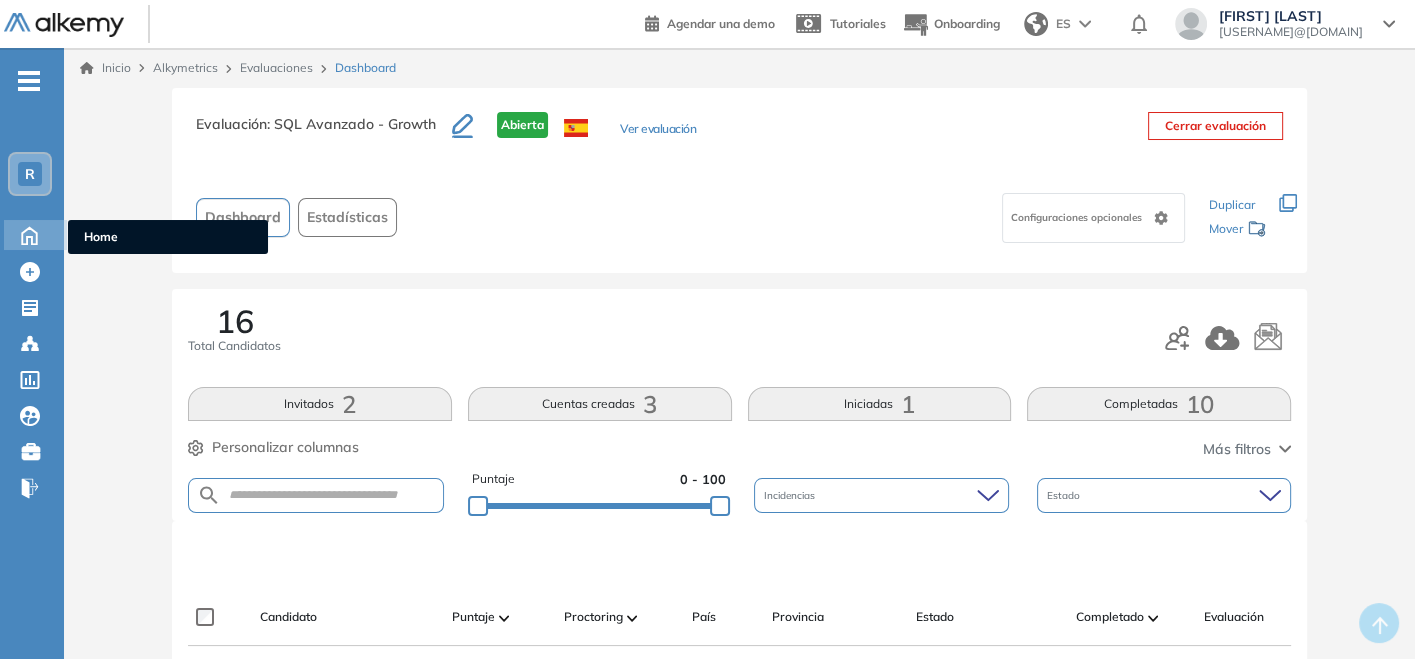 click 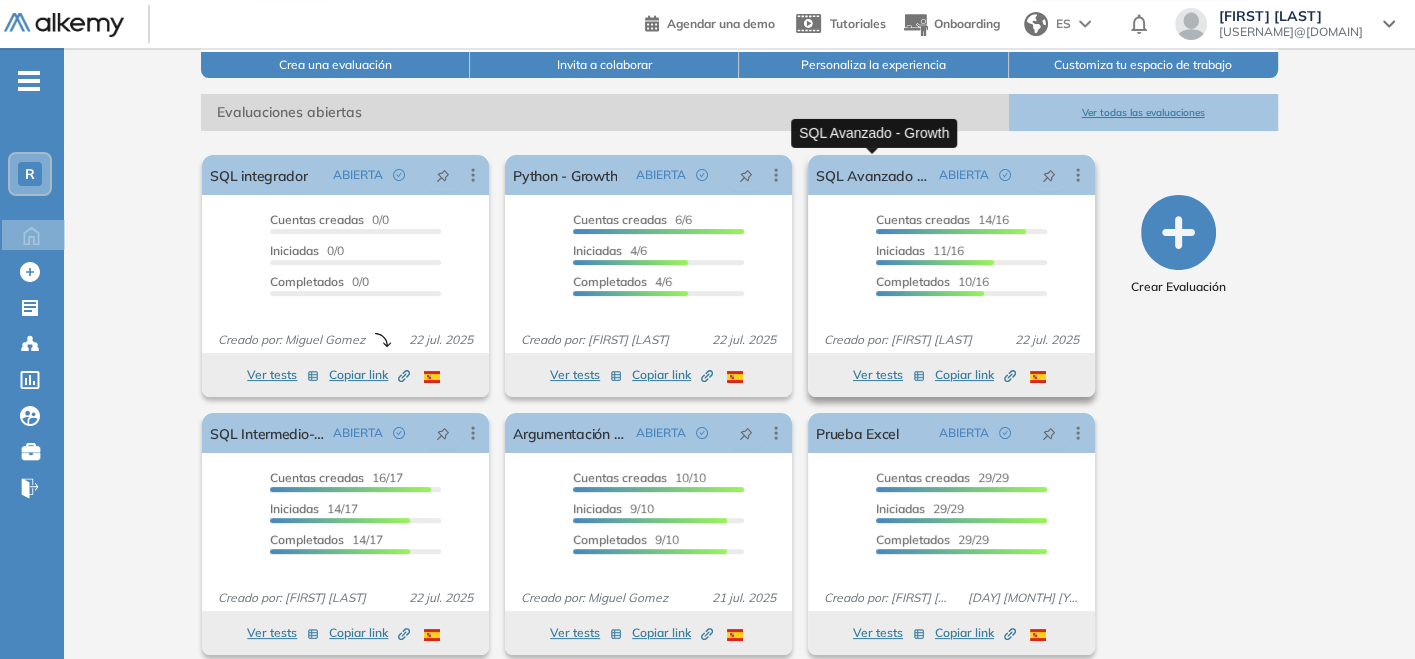 scroll, scrollTop: 271, scrollLeft: 0, axis: vertical 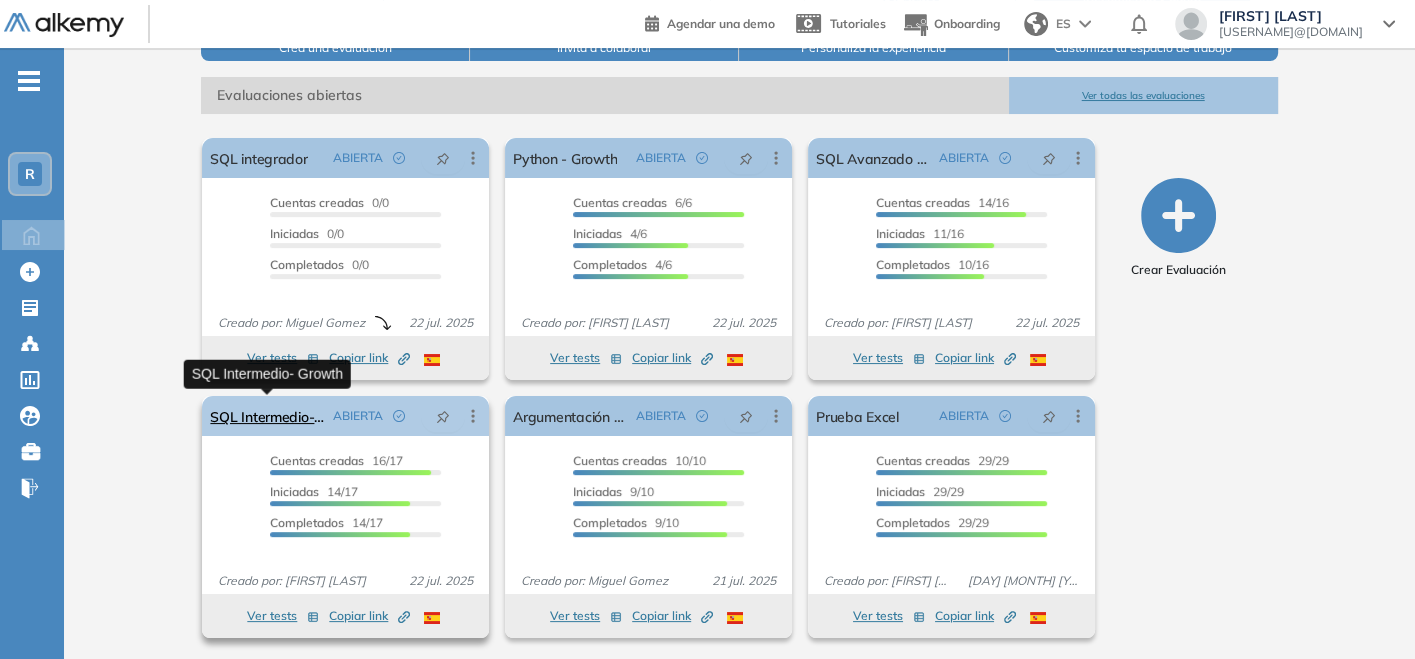 click on "SQL Intermedio- Growth" at bounding box center [267, 416] 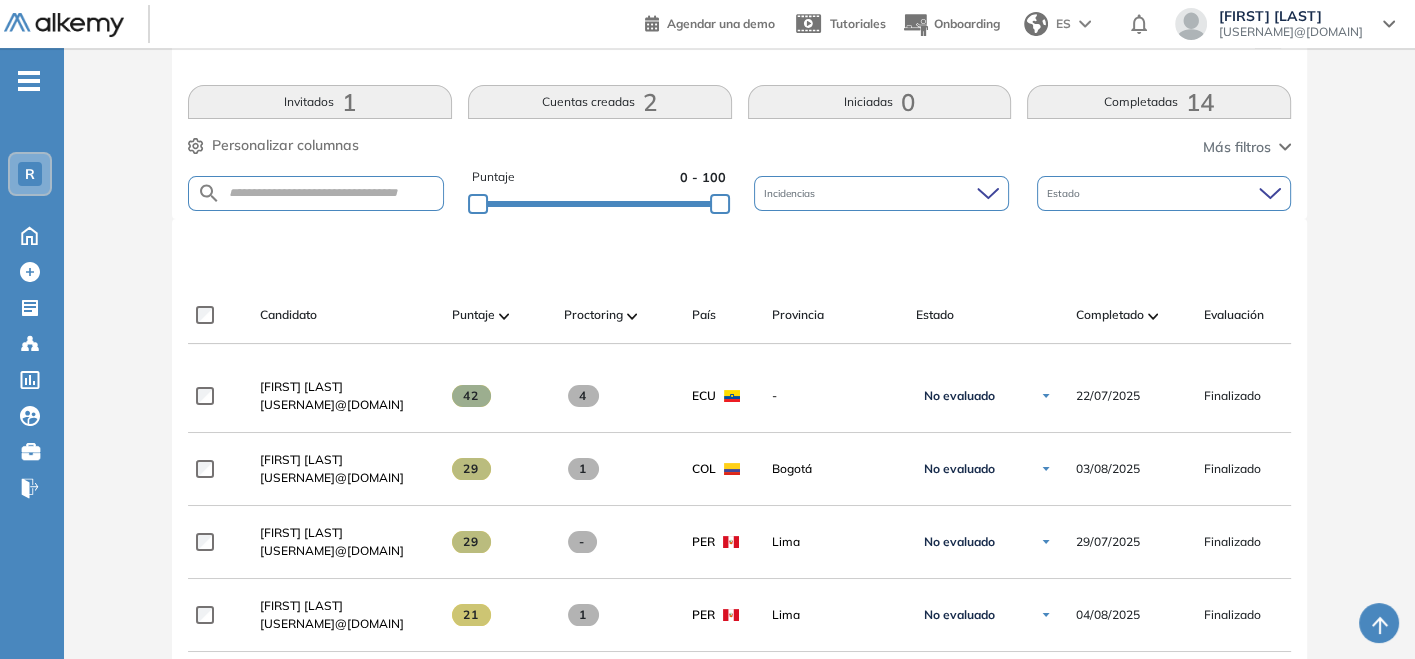 scroll, scrollTop: 333, scrollLeft: 0, axis: vertical 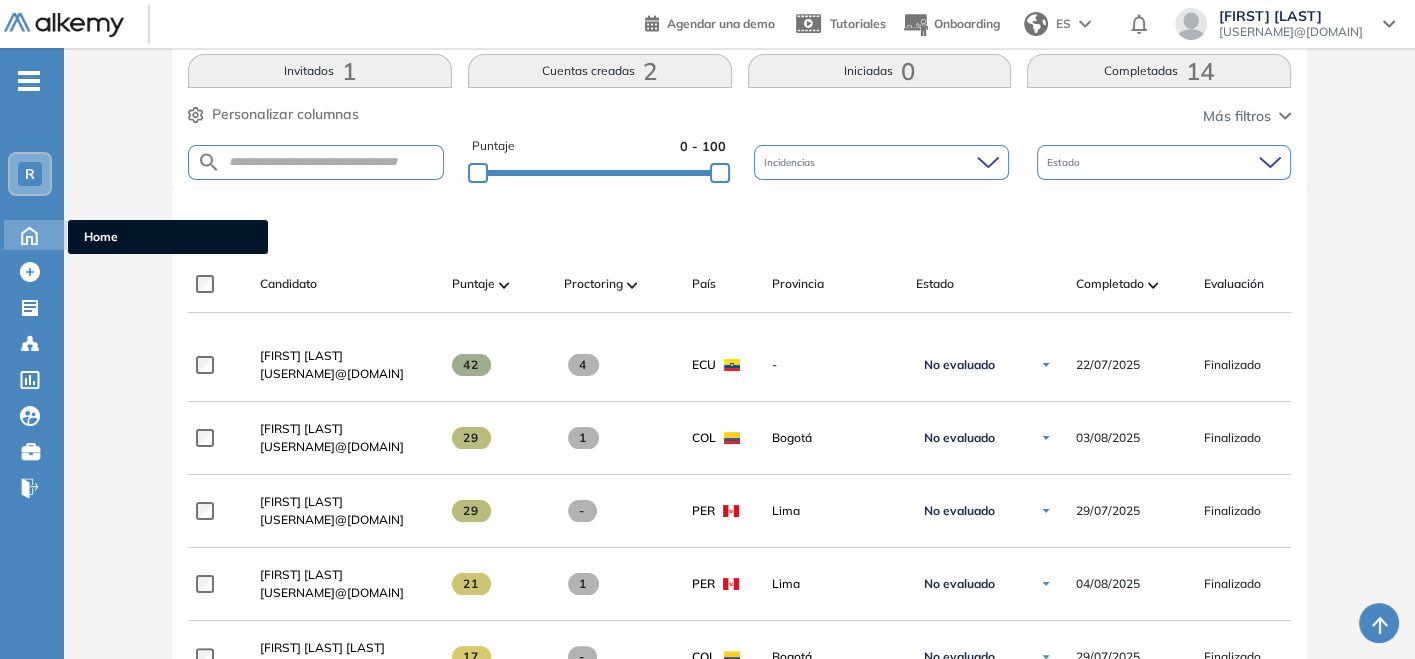 click 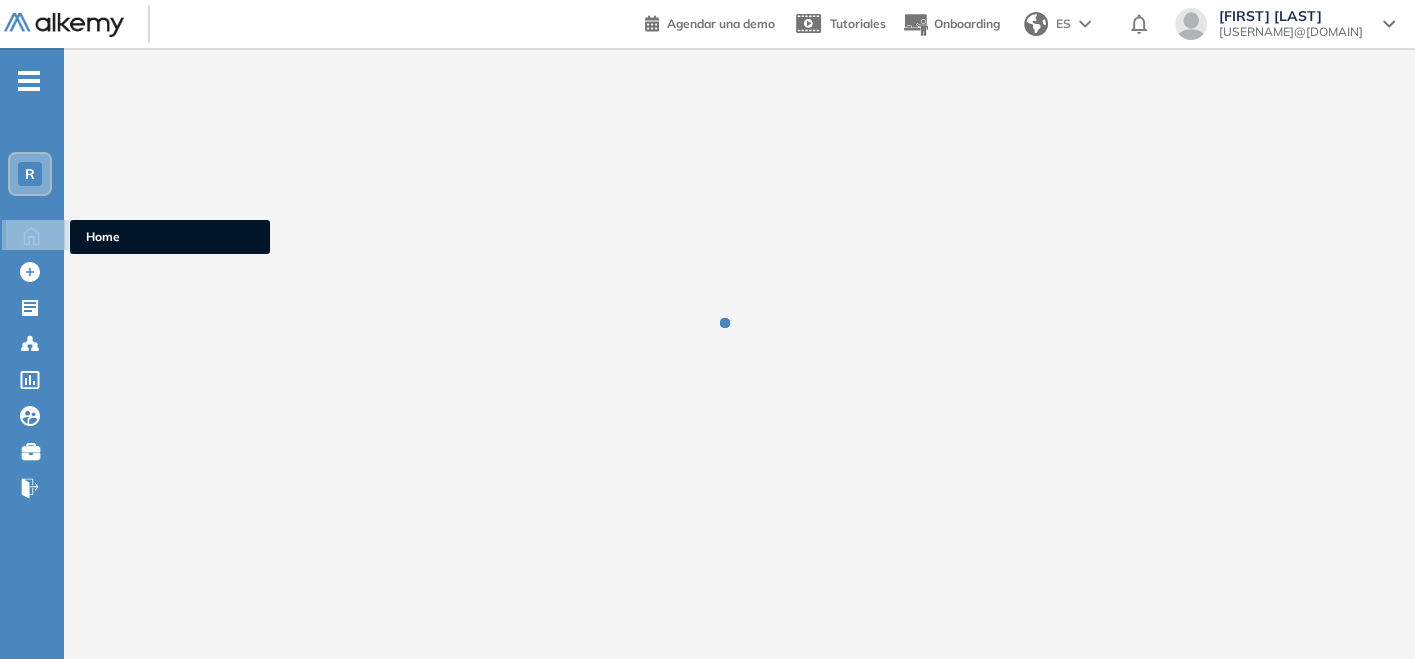 scroll, scrollTop: 0, scrollLeft: 0, axis: both 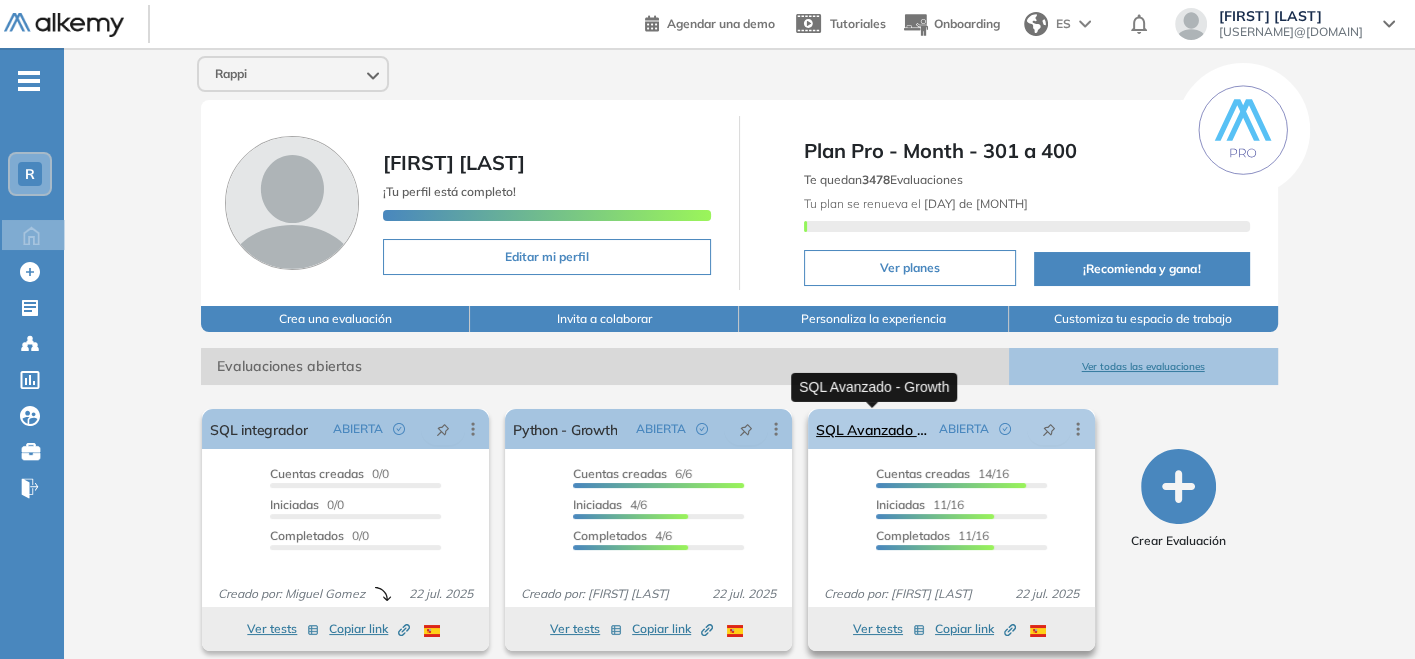 click on "SQL Avanzado - Growth" at bounding box center [873, 429] 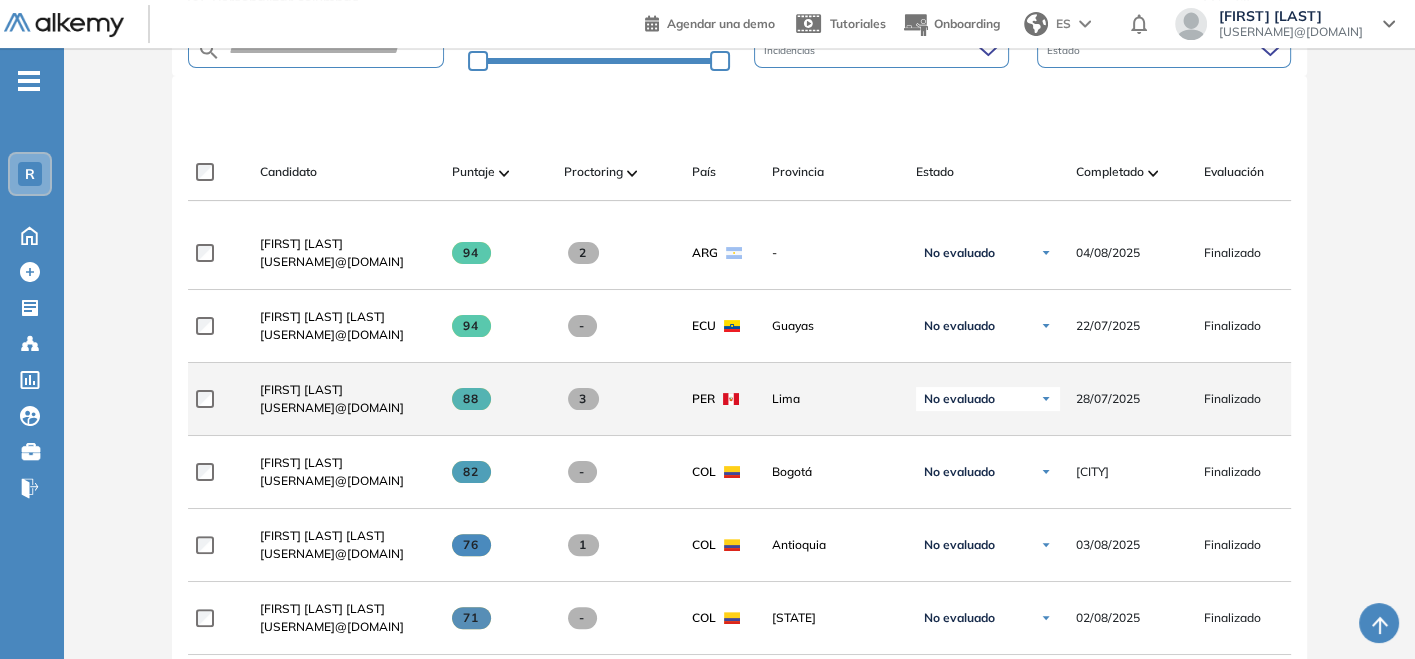 scroll, scrollTop: 334, scrollLeft: 0, axis: vertical 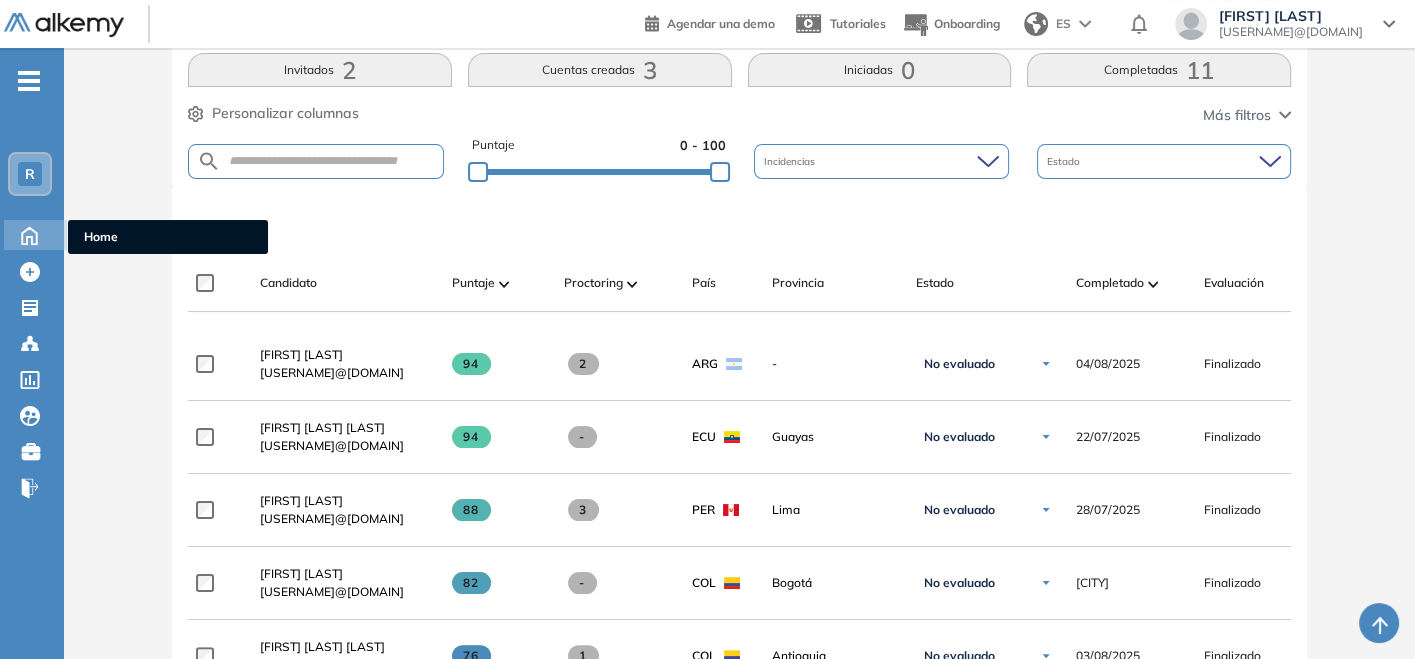 click 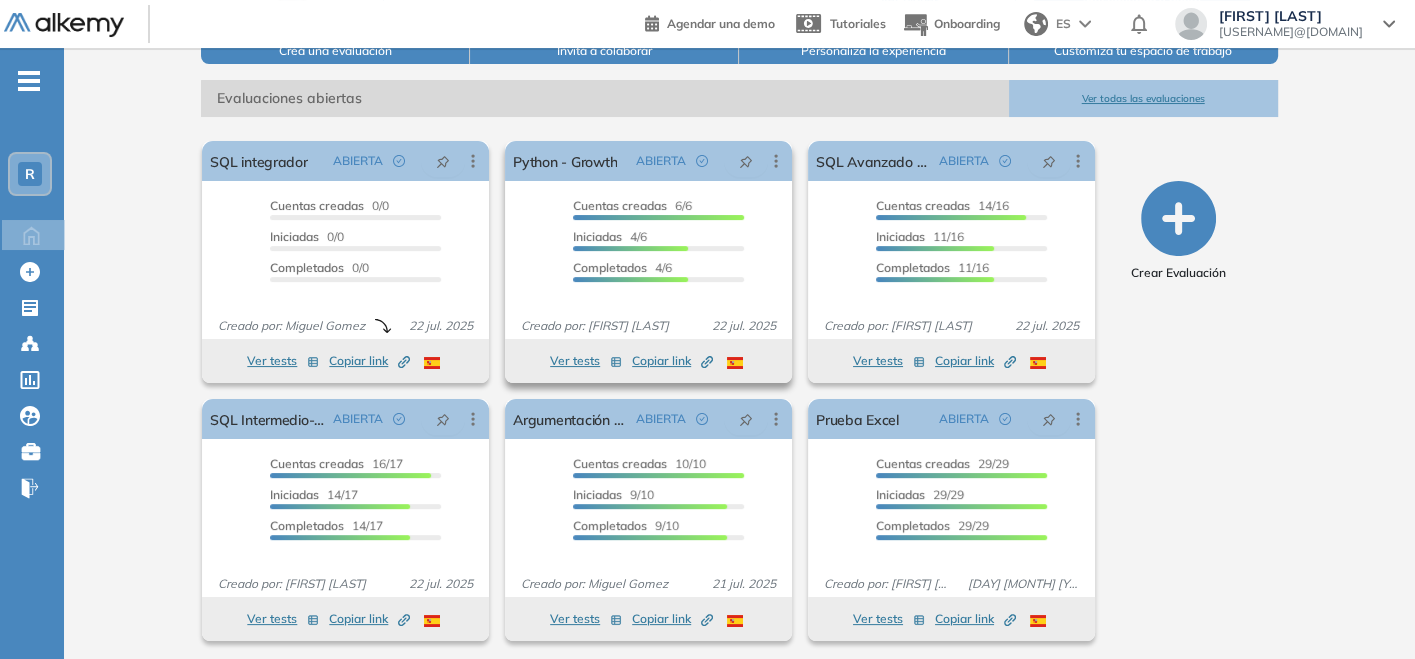 scroll, scrollTop: 271, scrollLeft: 0, axis: vertical 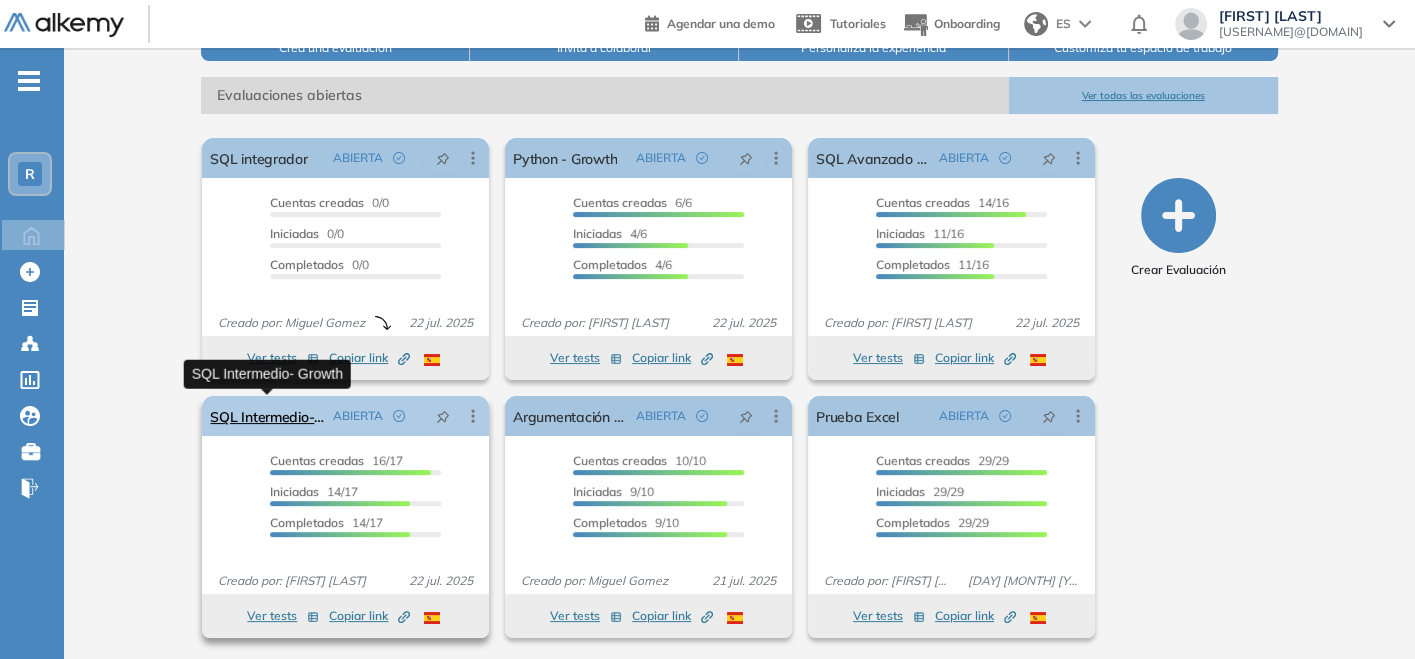 click on "SQL Intermedio- Growth" at bounding box center (267, 416) 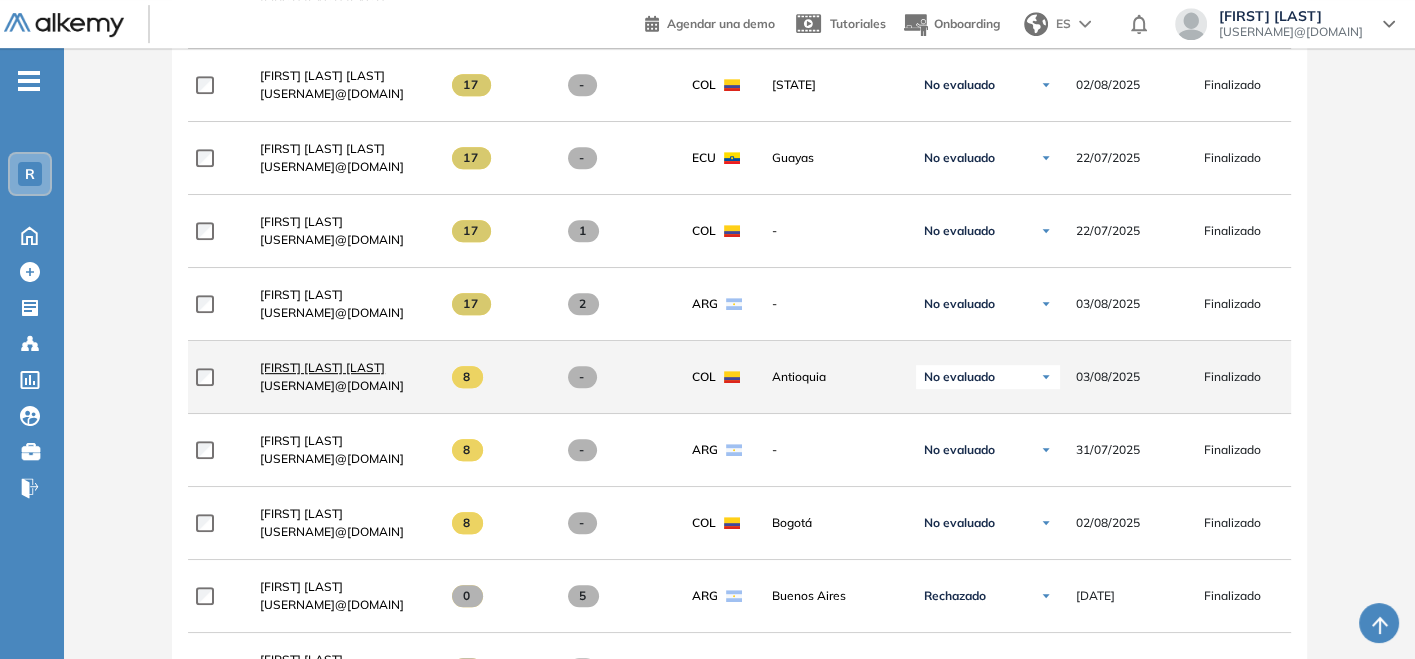 scroll, scrollTop: 1000, scrollLeft: 0, axis: vertical 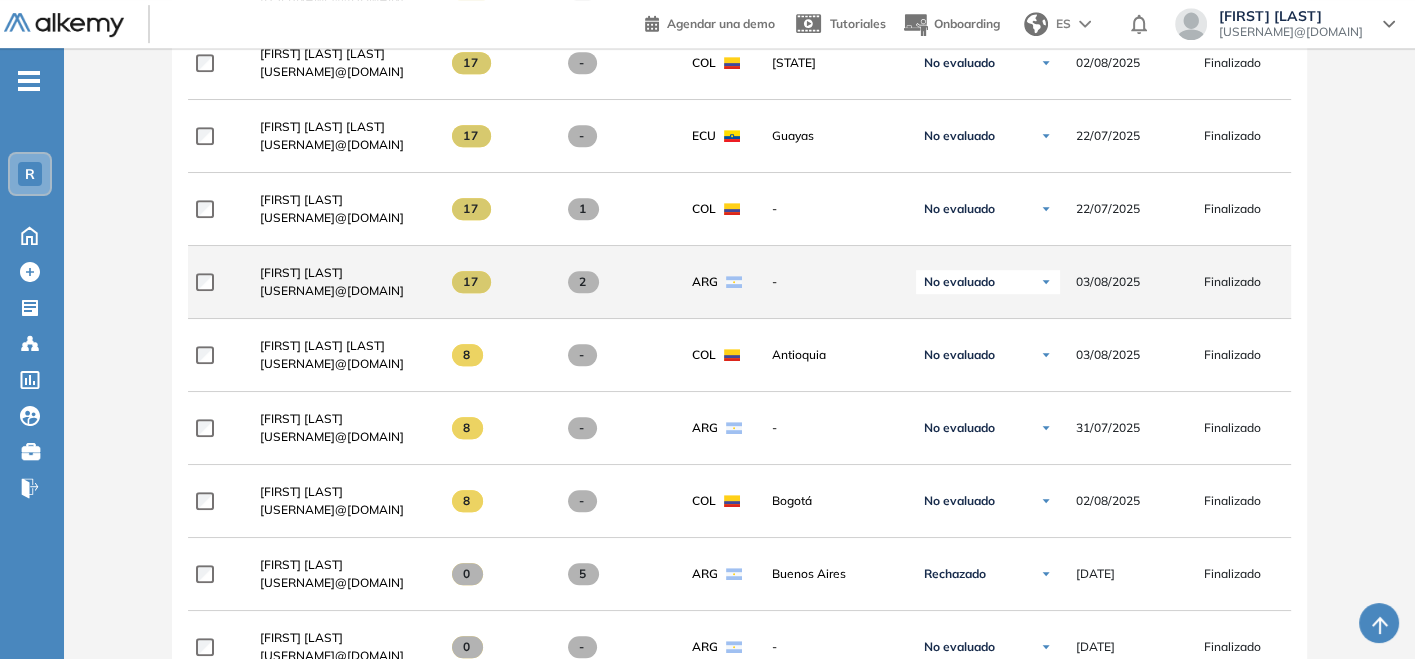 click on "[FIRST] [LAST] [USERNAME]@[DOMAIN]" 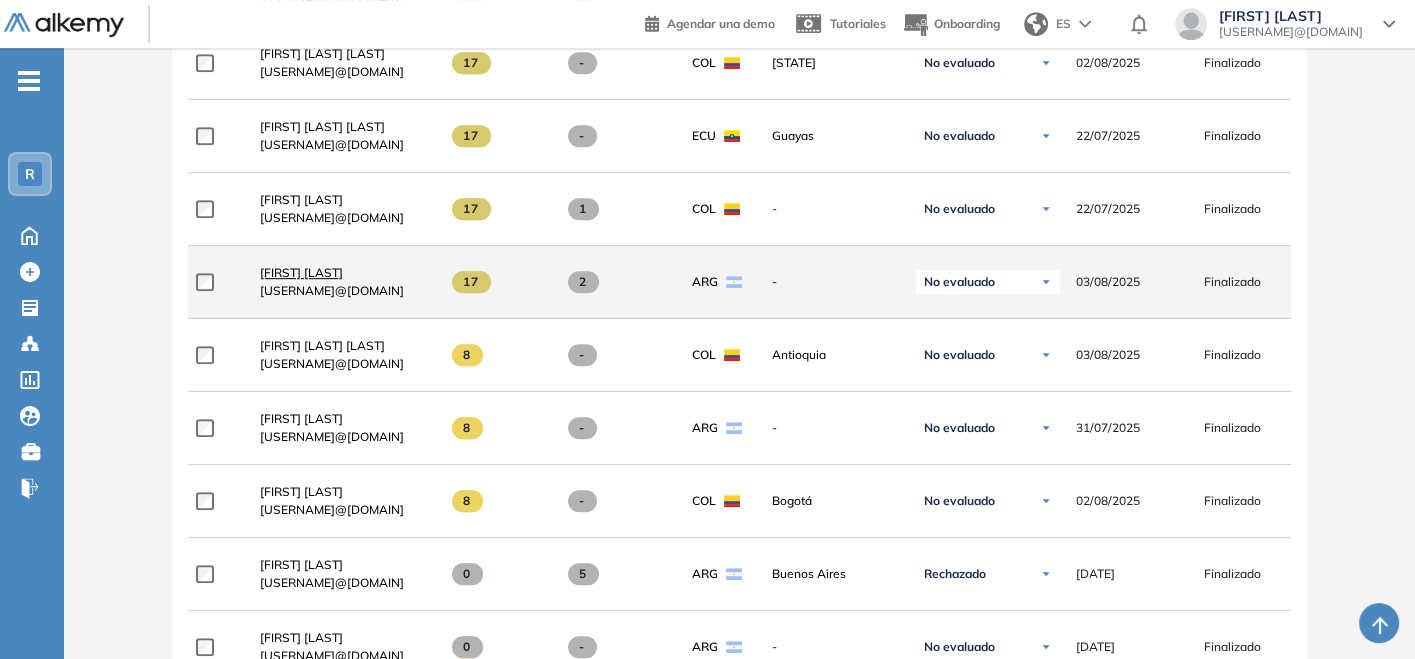 click on "[FIRST] [LAST]" at bounding box center [301, 272] 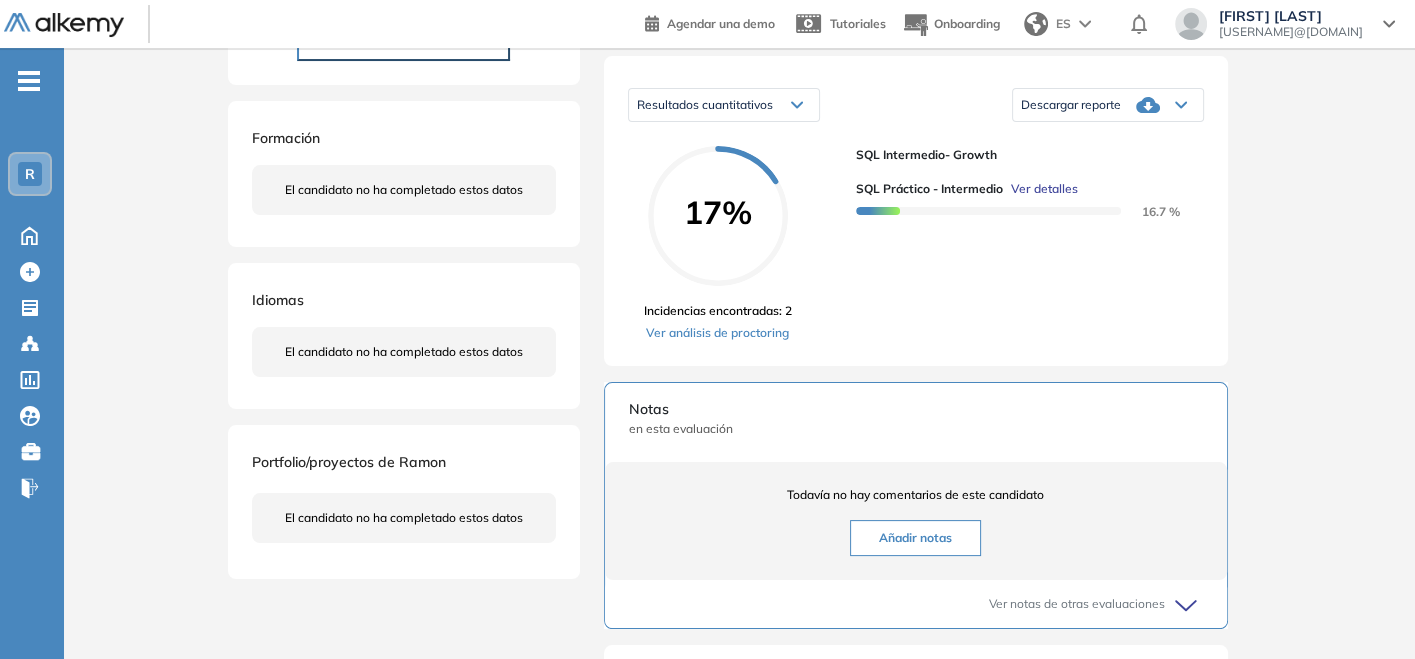 scroll, scrollTop: 222, scrollLeft: 0, axis: vertical 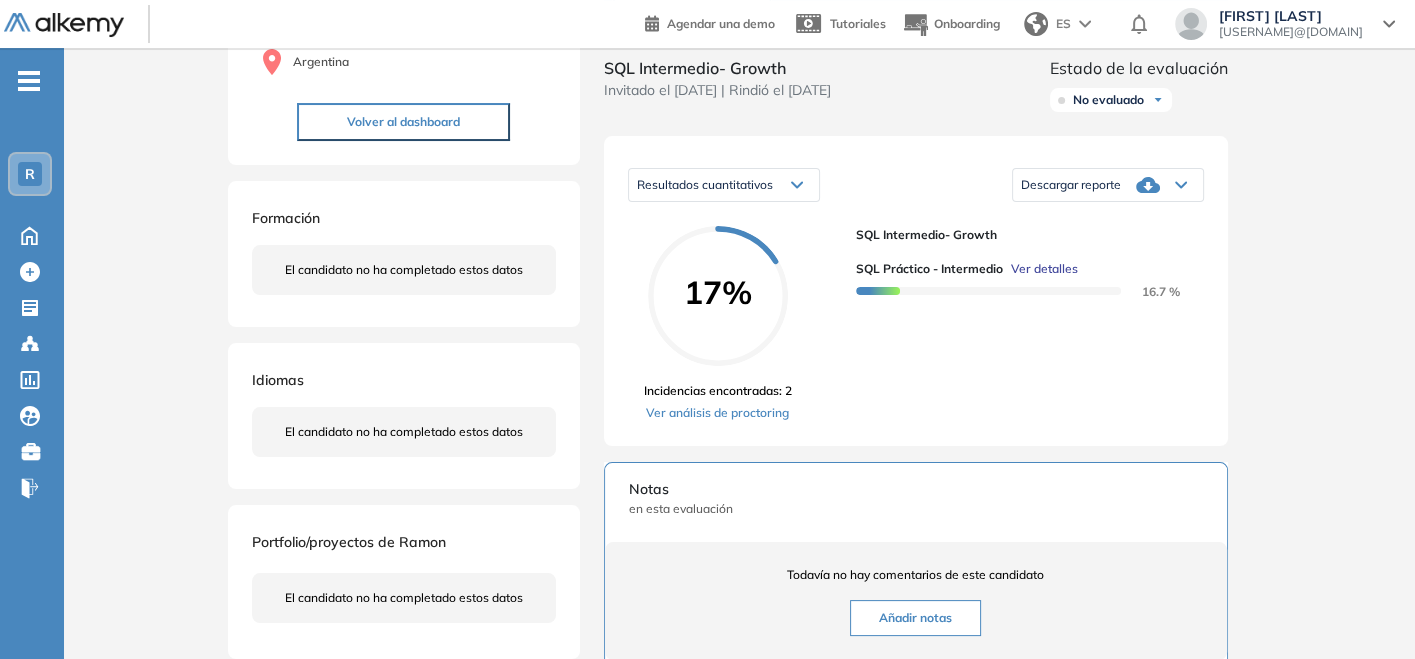 click on "Descargar reporte" at bounding box center (1108, 185) 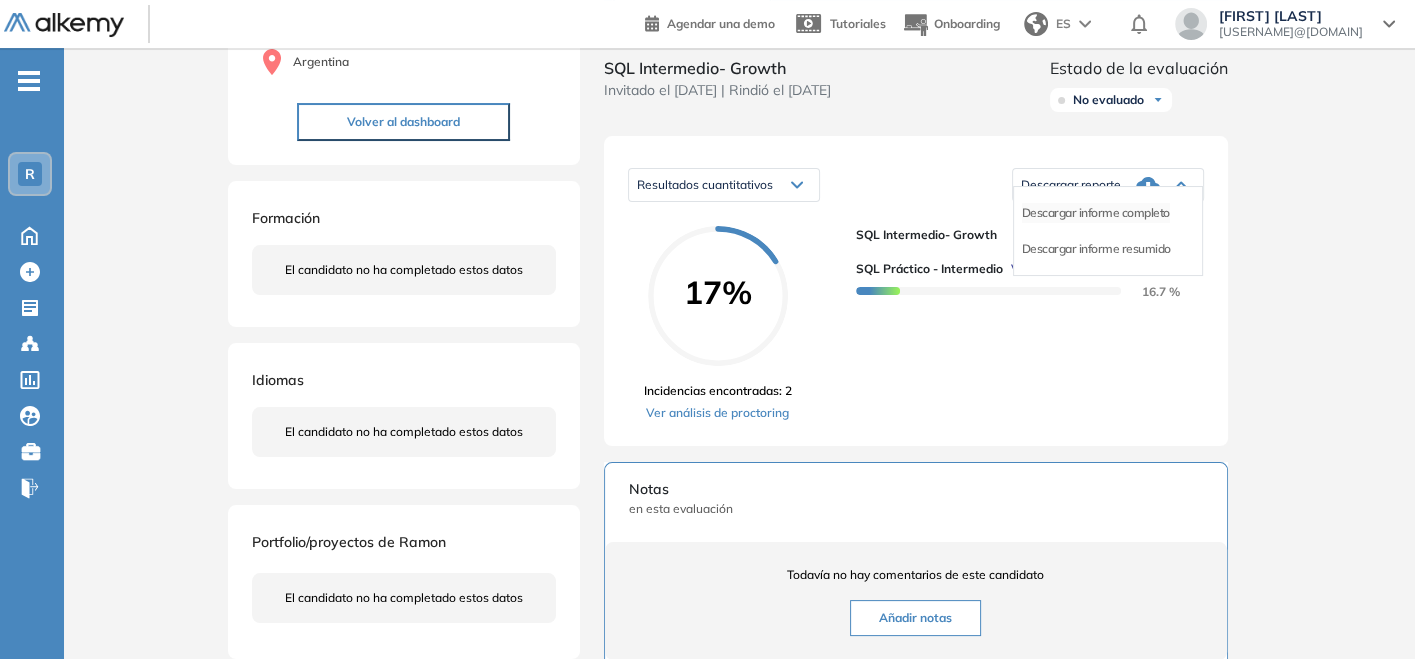 click on "Descargar informe completo" at bounding box center (1096, 213) 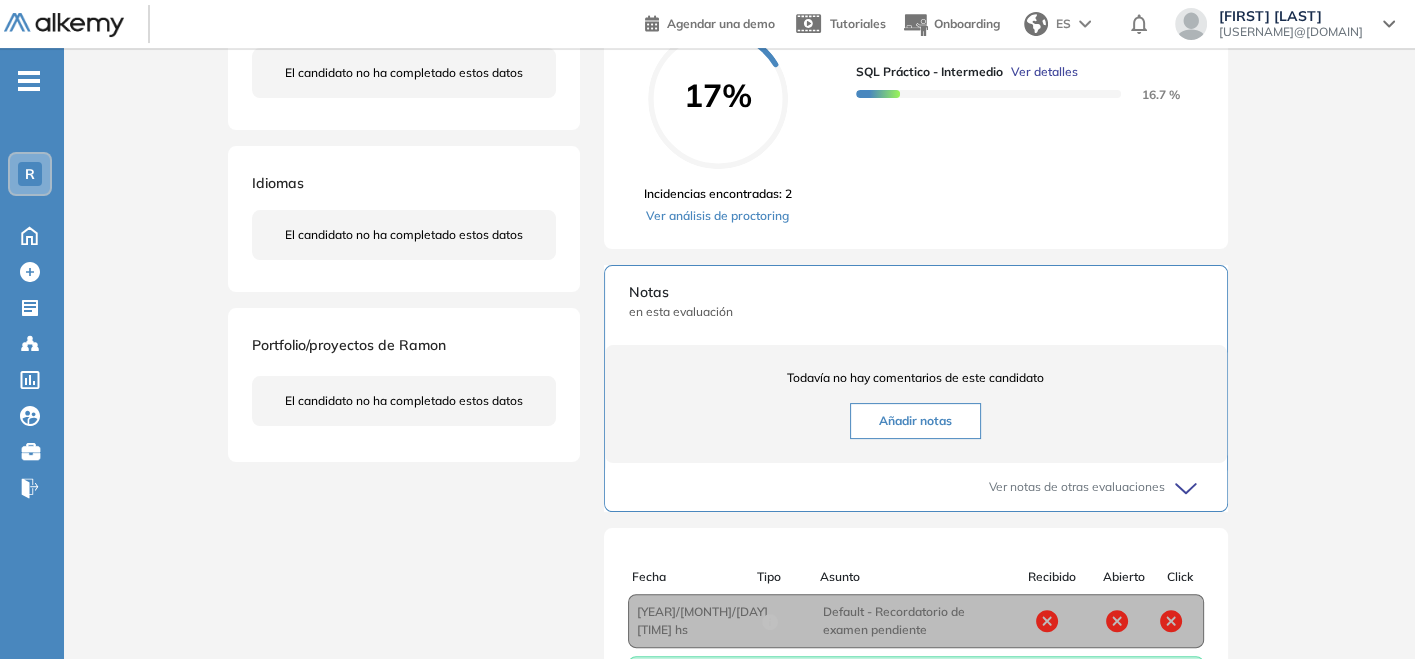 scroll, scrollTop: 774, scrollLeft: 0, axis: vertical 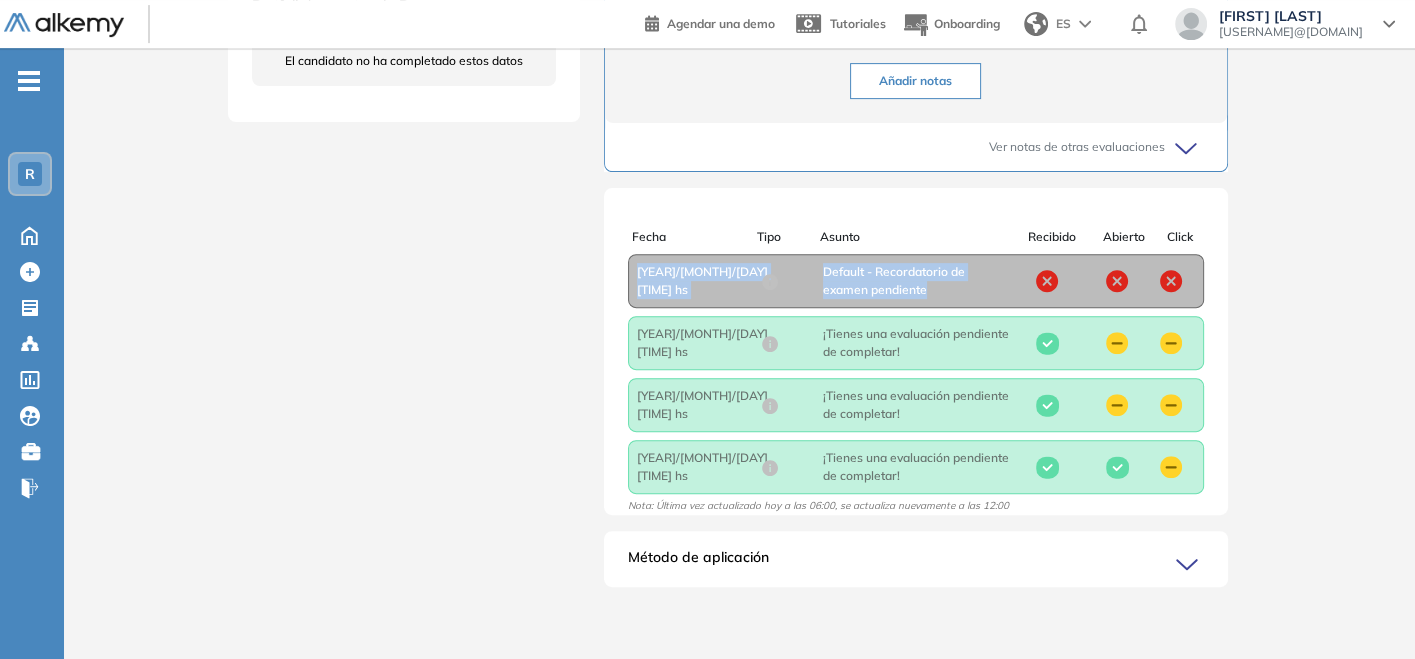 drag, startPoint x: 1210, startPoint y: 241, endPoint x: 1211, endPoint y: 279, distance: 38.013157 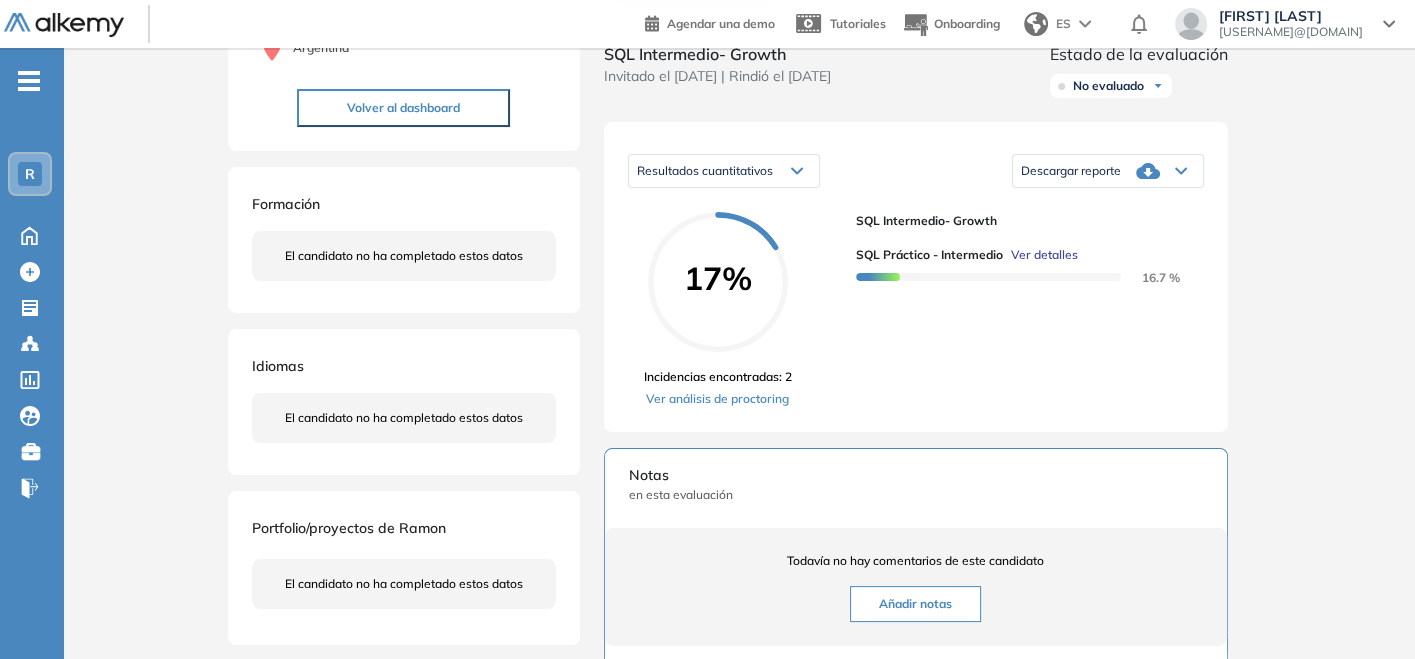 scroll, scrollTop: 0, scrollLeft: 0, axis: both 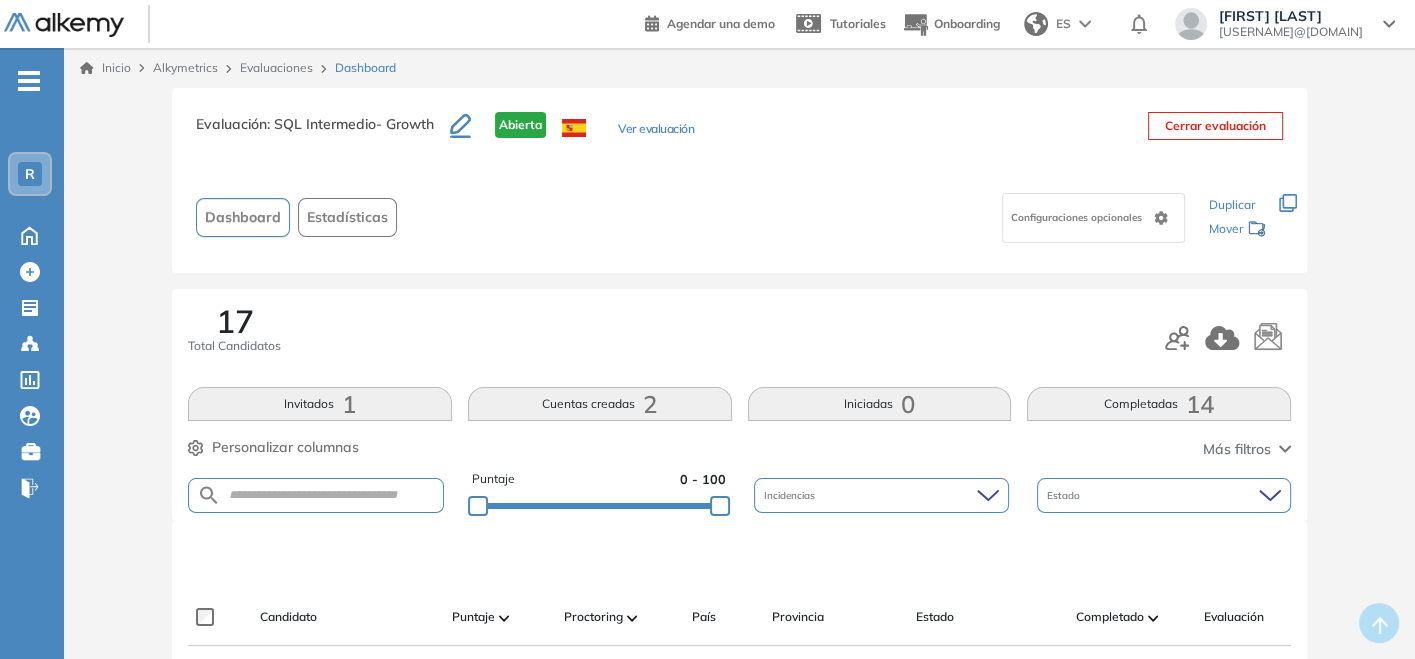 click on "Configuraciones opcionales" at bounding box center (1093, 218) 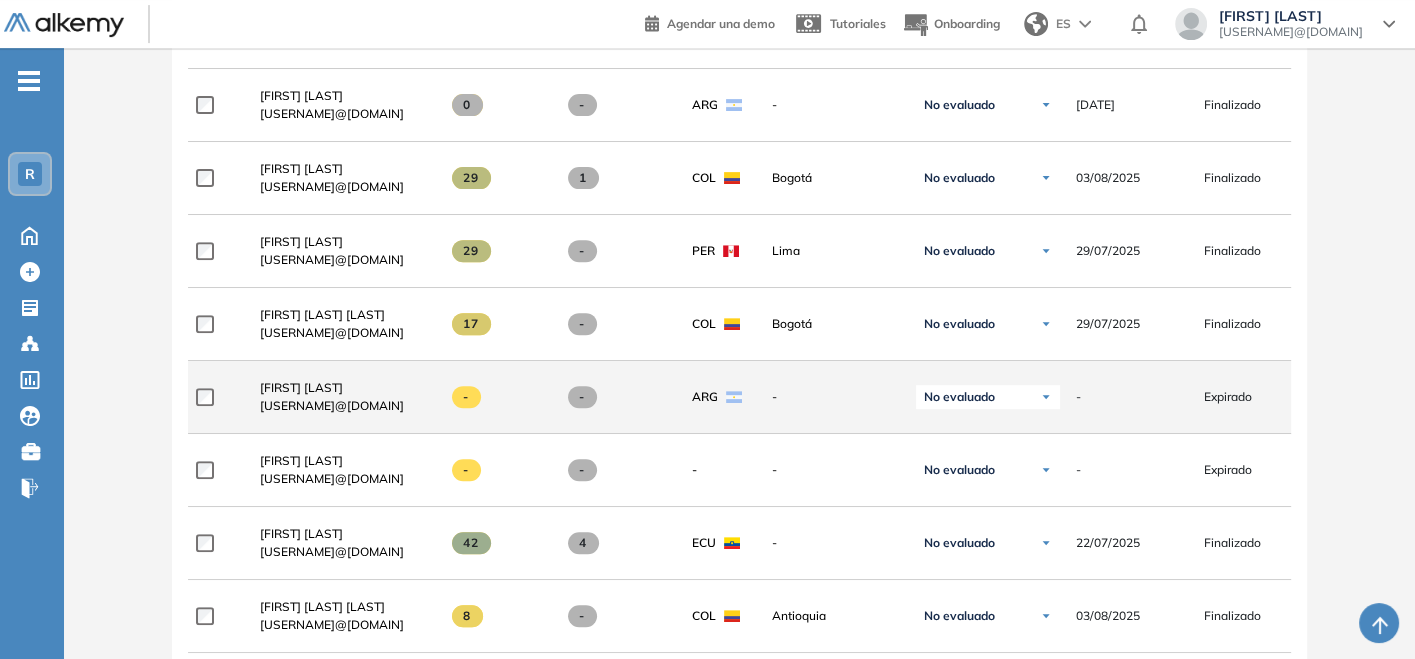 scroll, scrollTop: 1111, scrollLeft: 0, axis: vertical 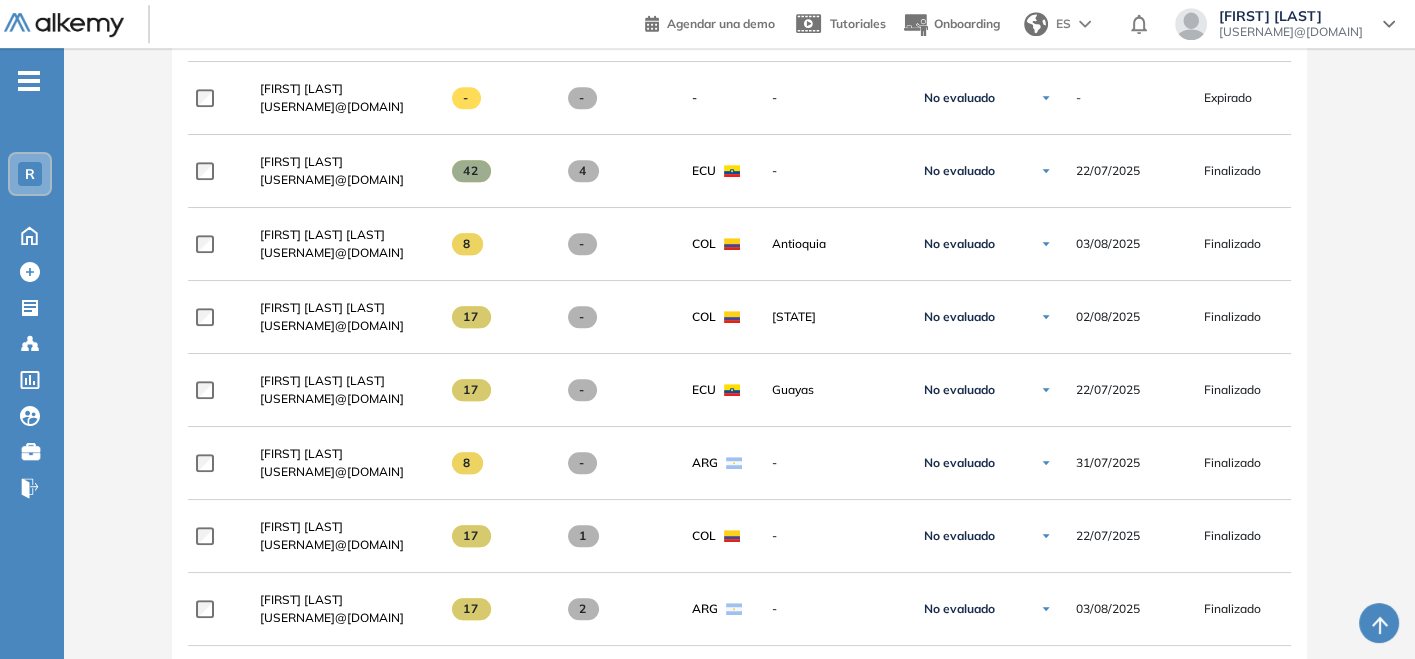 drag, startPoint x: 560, startPoint y: 195, endPoint x: 178, endPoint y: 332, distance: 405.82385 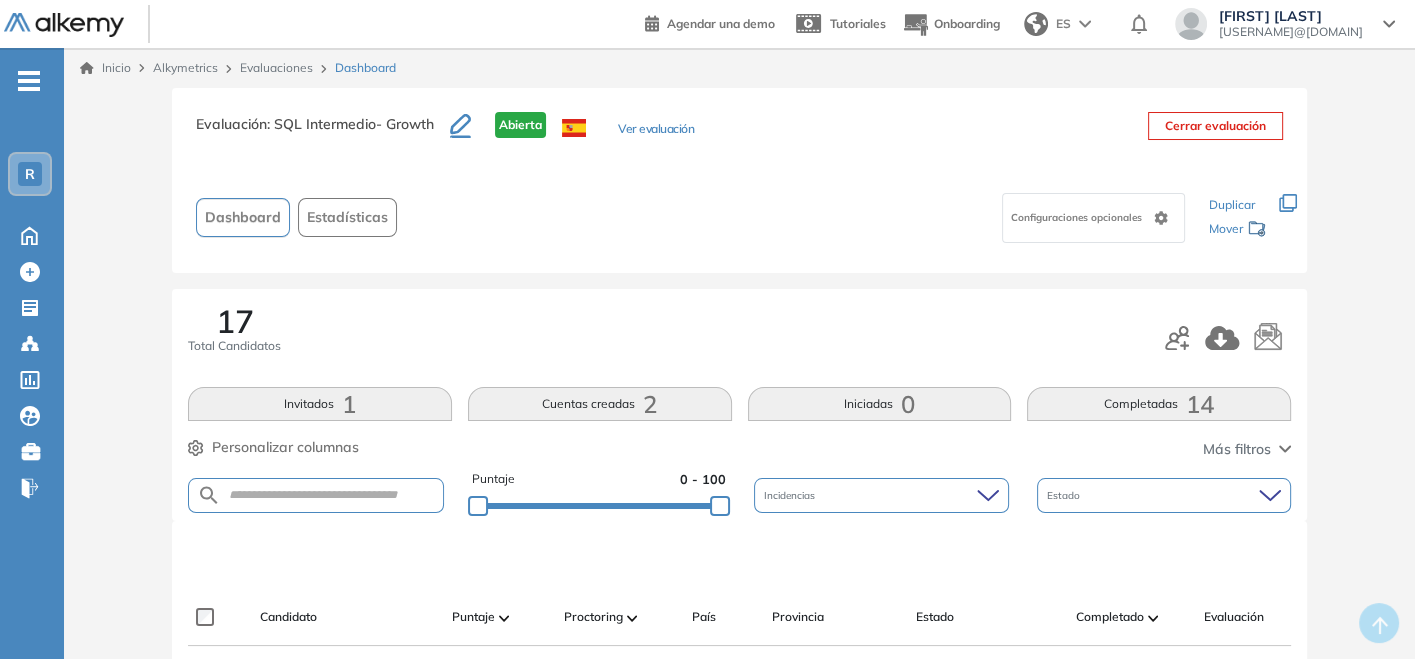 scroll, scrollTop: 0, scrollLeft: 0, axis: both 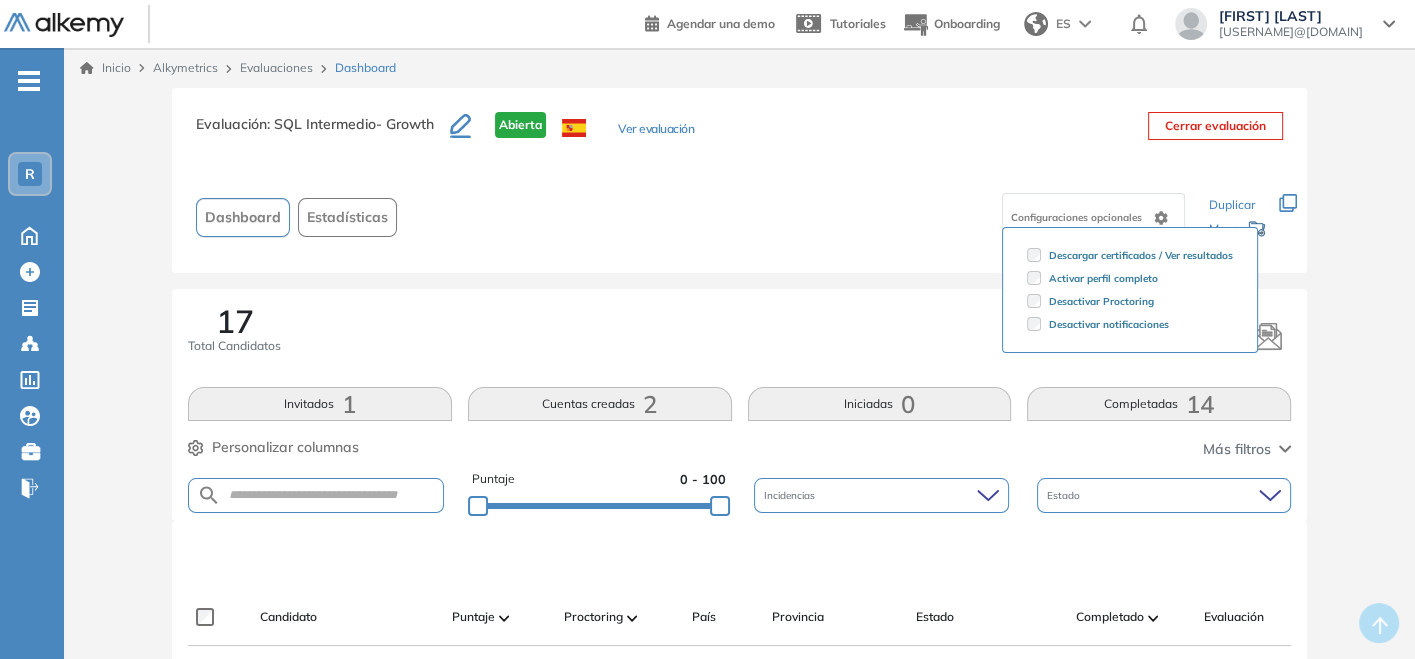 click on "Configuraciones opcionales Descargar certificados / Ver resultados Activar perfil completo Desactivar Proctoring Desactivar notificaciones" at bounding box center [799, 217] 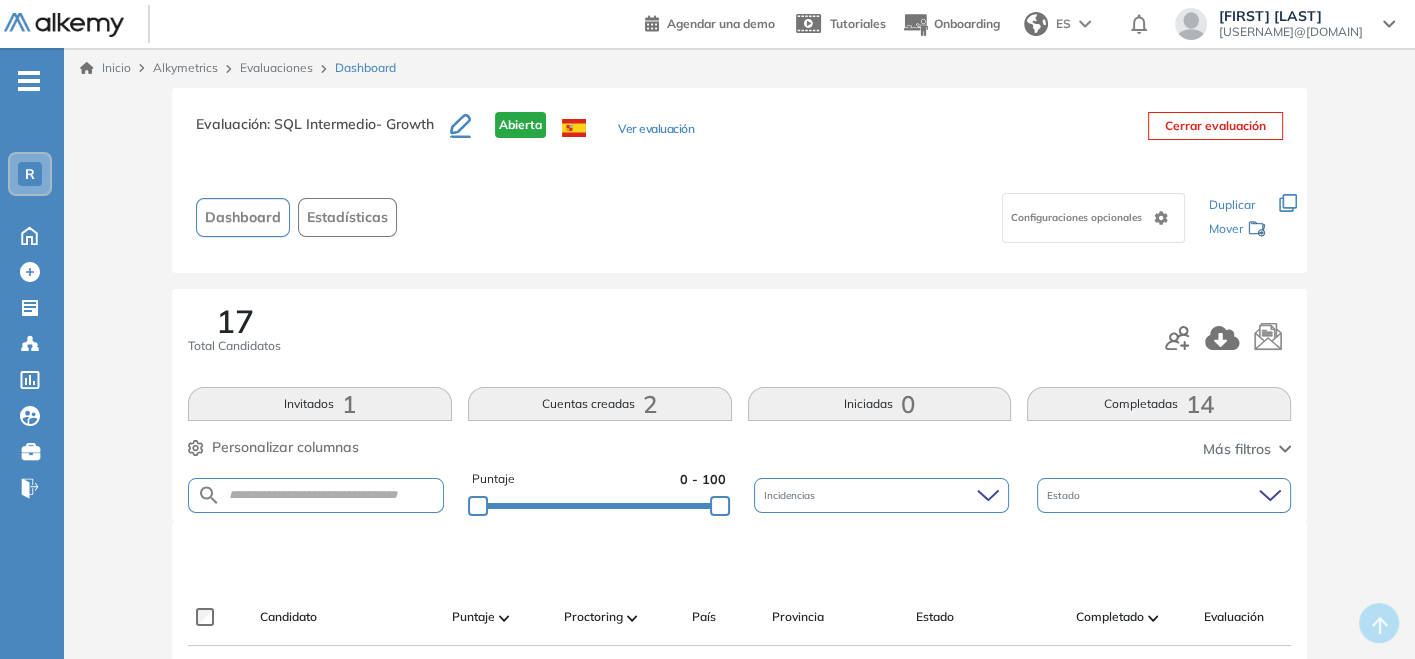 click on "Ver evaluación" at bounding box center (656, 130) 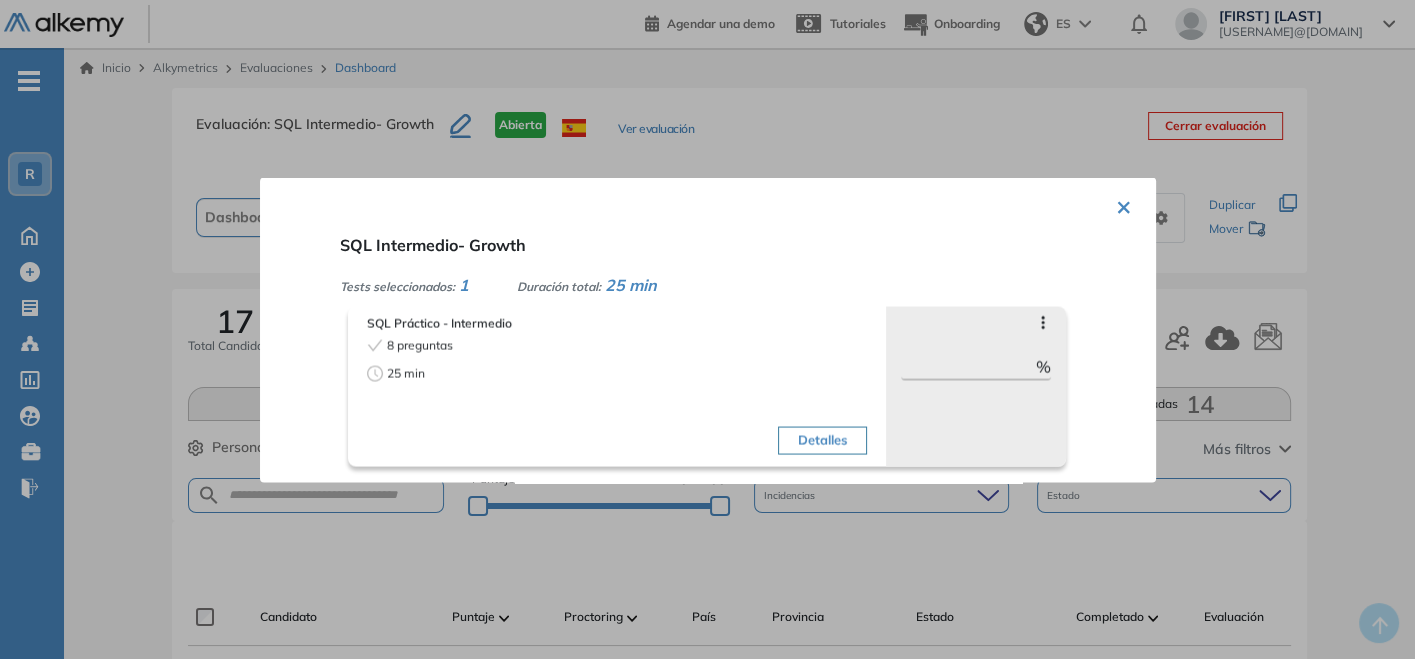 click on "Detalles" at bounding box center [822, 440] 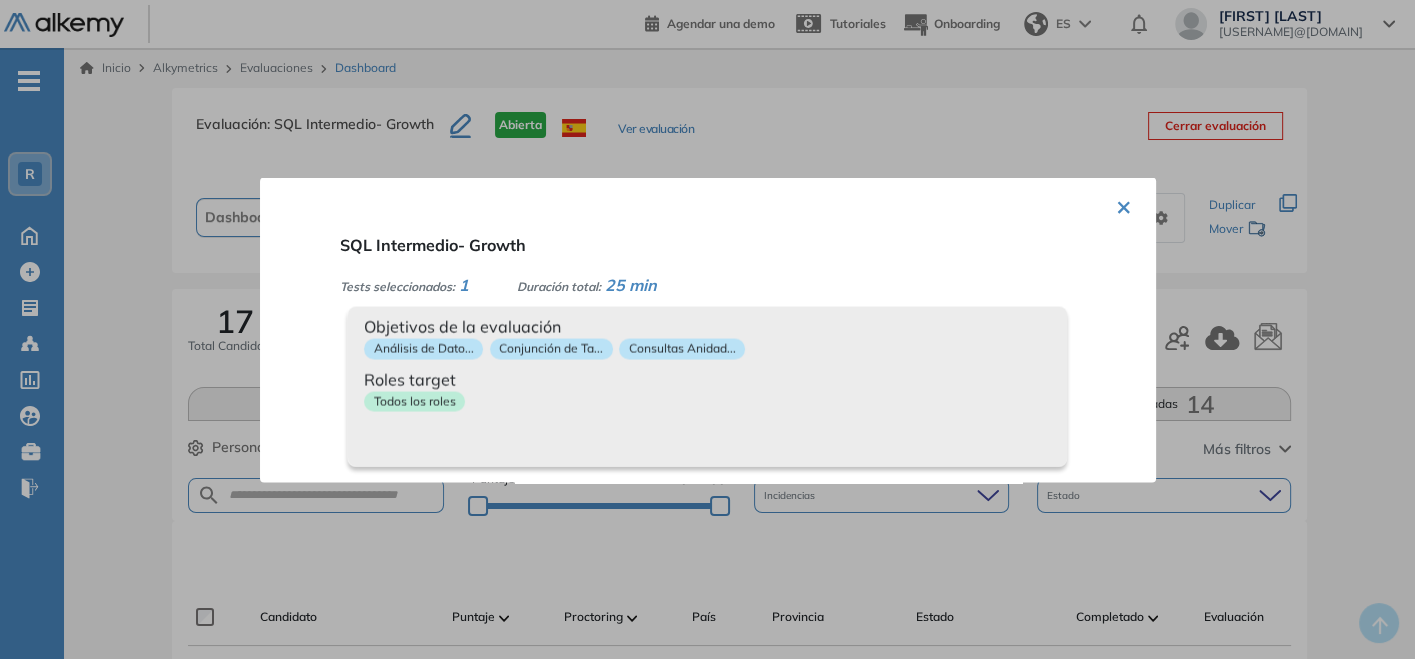 click on "Objetivos de la evaluación Análisis de Dato... Conjunción de Ta... Consultas Anidad... Roles target Todos los roles" at bounding box center (707, 386) 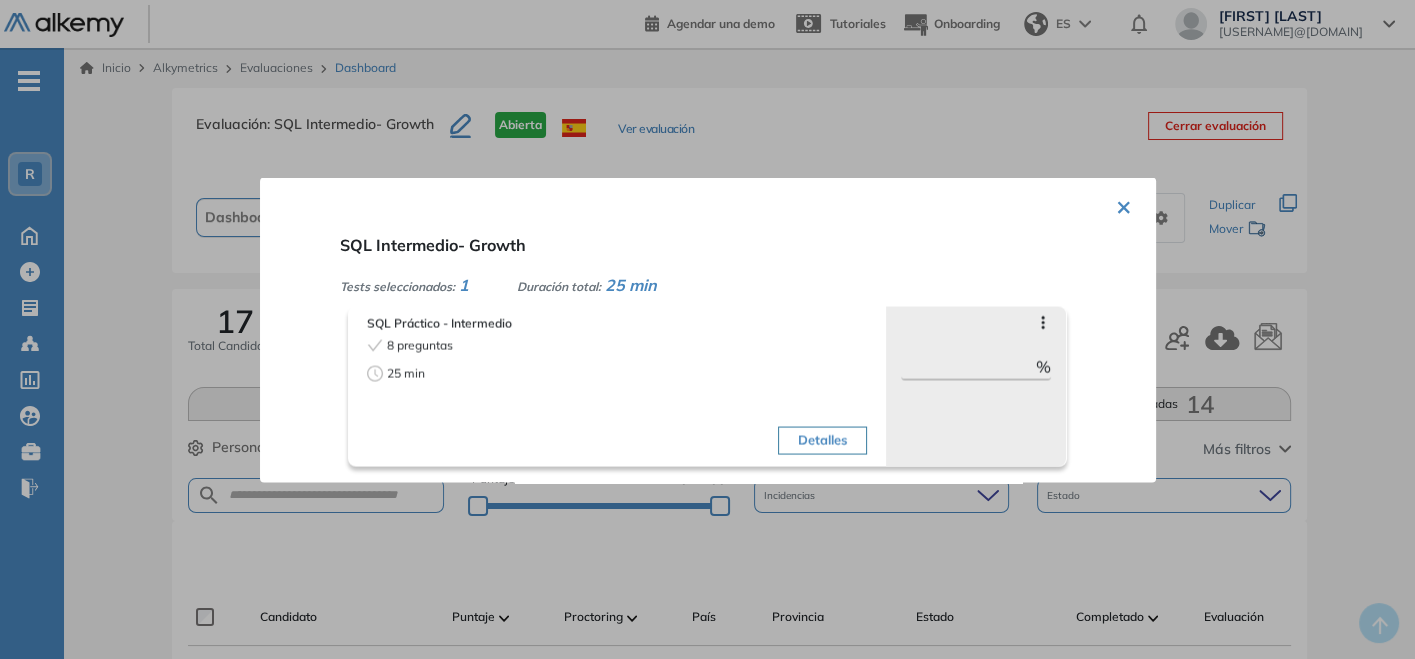 click on "Saltar preguntas" at bounding box center (976, 322) 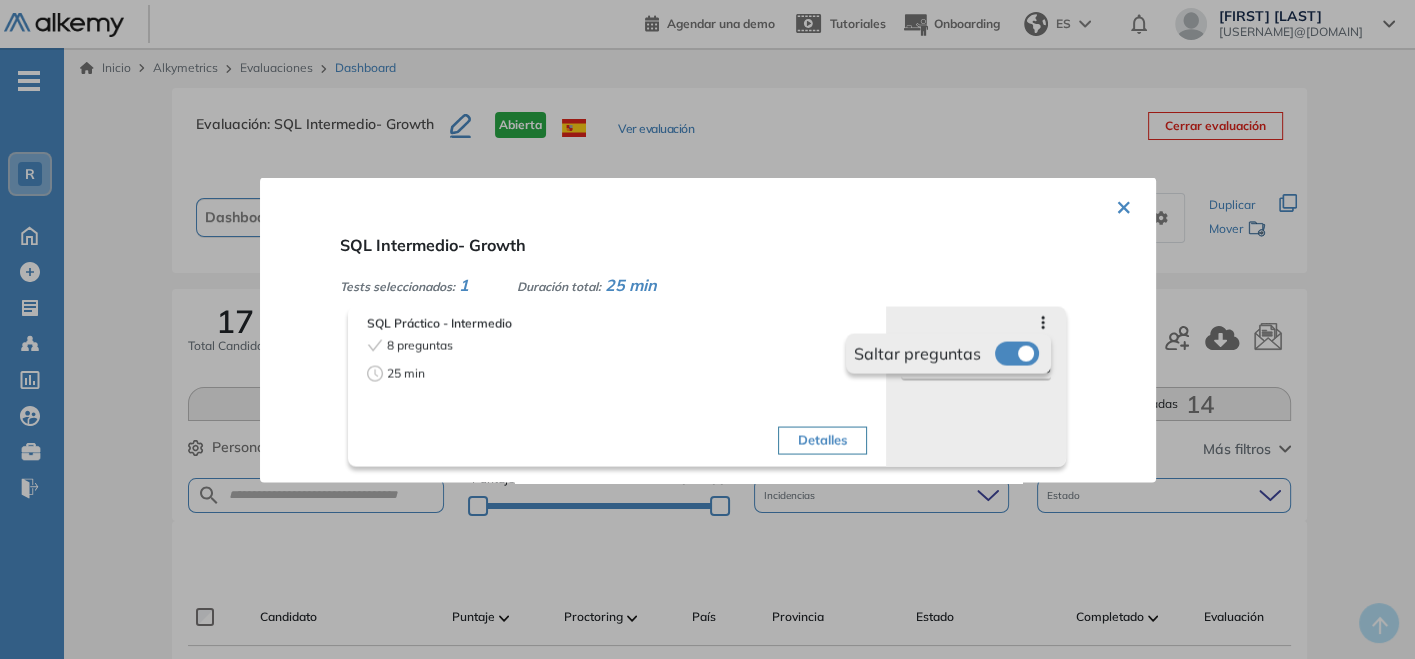 click on "SQL Intermedio- Growth  Tests seleccionados:  1 Duración total:  25 min   SQL Práctico - Intermedio 8 preguntas 25 min Detalles Saltar preguntas *** % Objetivos de la evaluación Análisis de Dato... Conjunción de Ta... Consultas Anidad... Roles target Todos los roles" at bounding box center (732, 349) 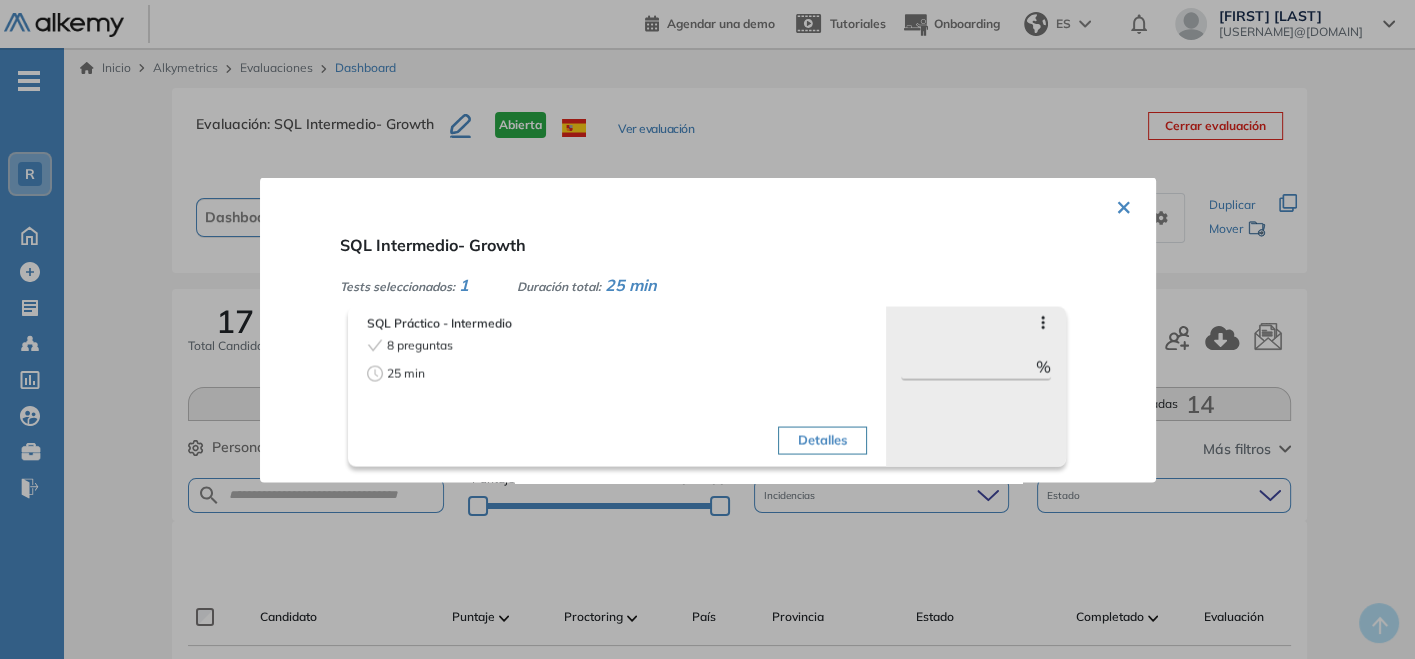 click on "Duración total:  25 min" at bounding box center (587, 284) 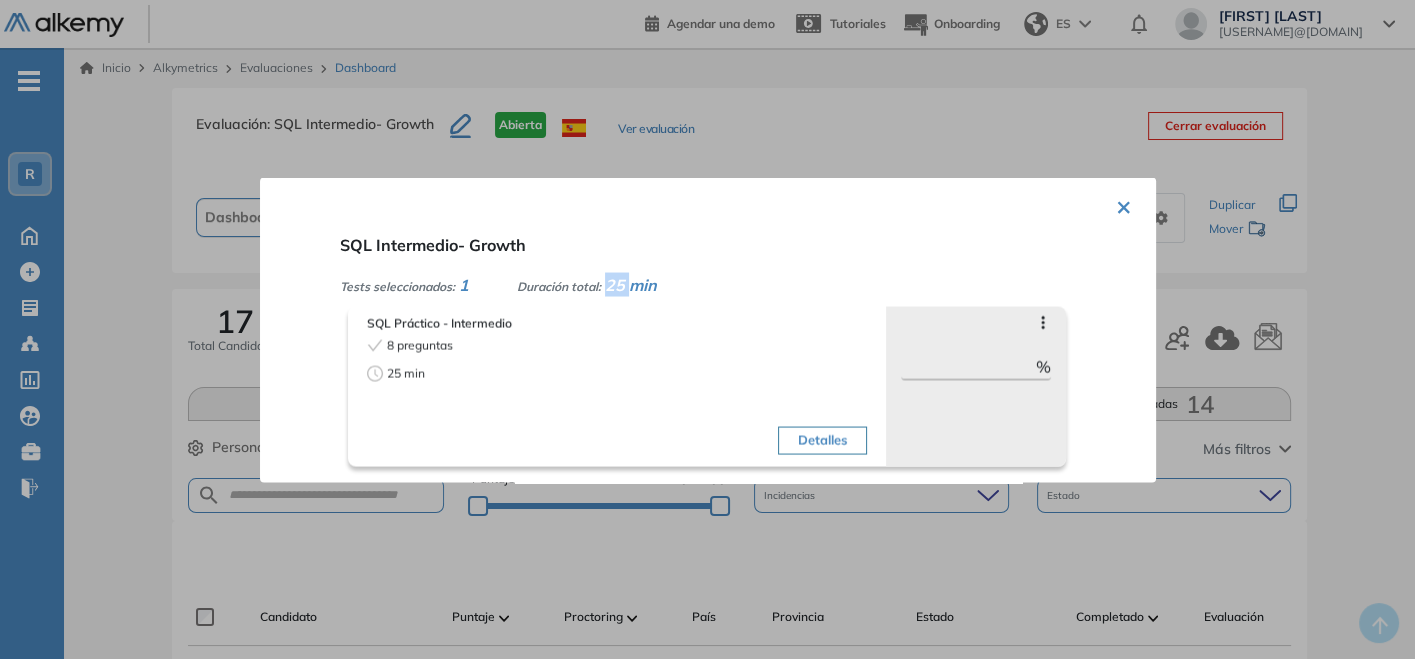click on "25 min" at bounding box center (631, 284) 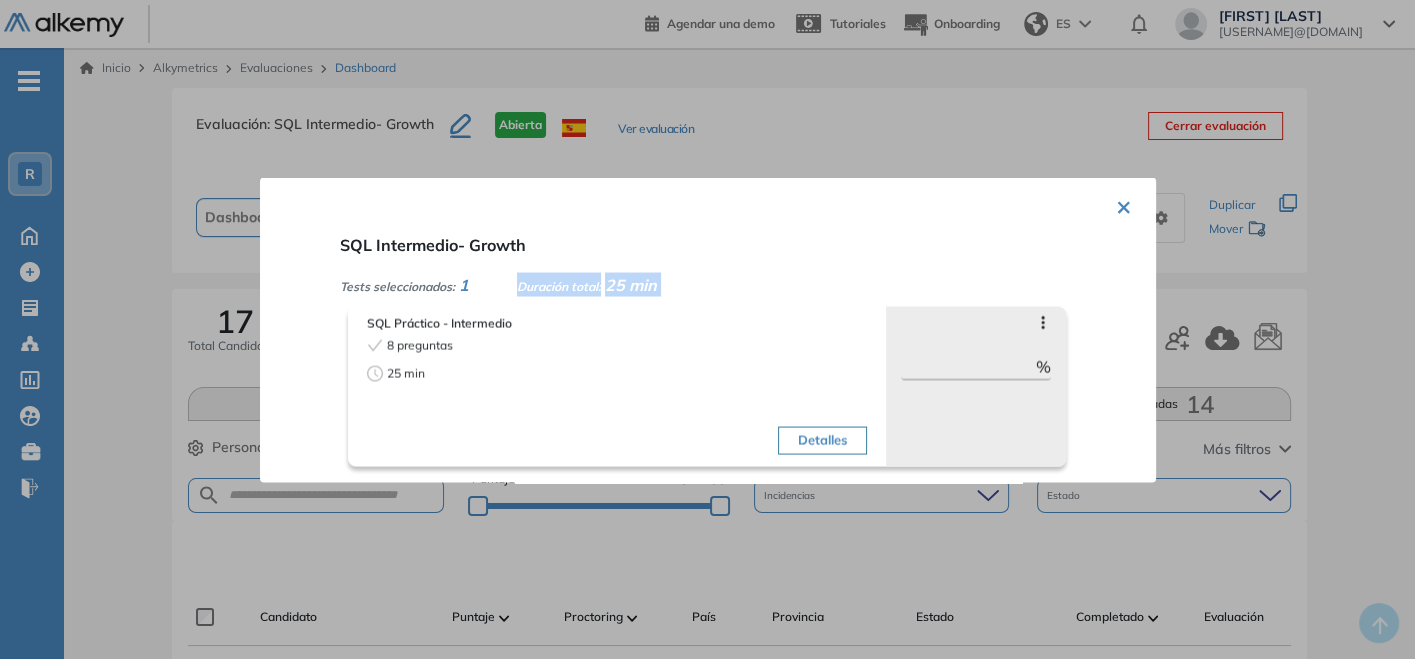 click on "25 min" at bounding box center [631, 284] 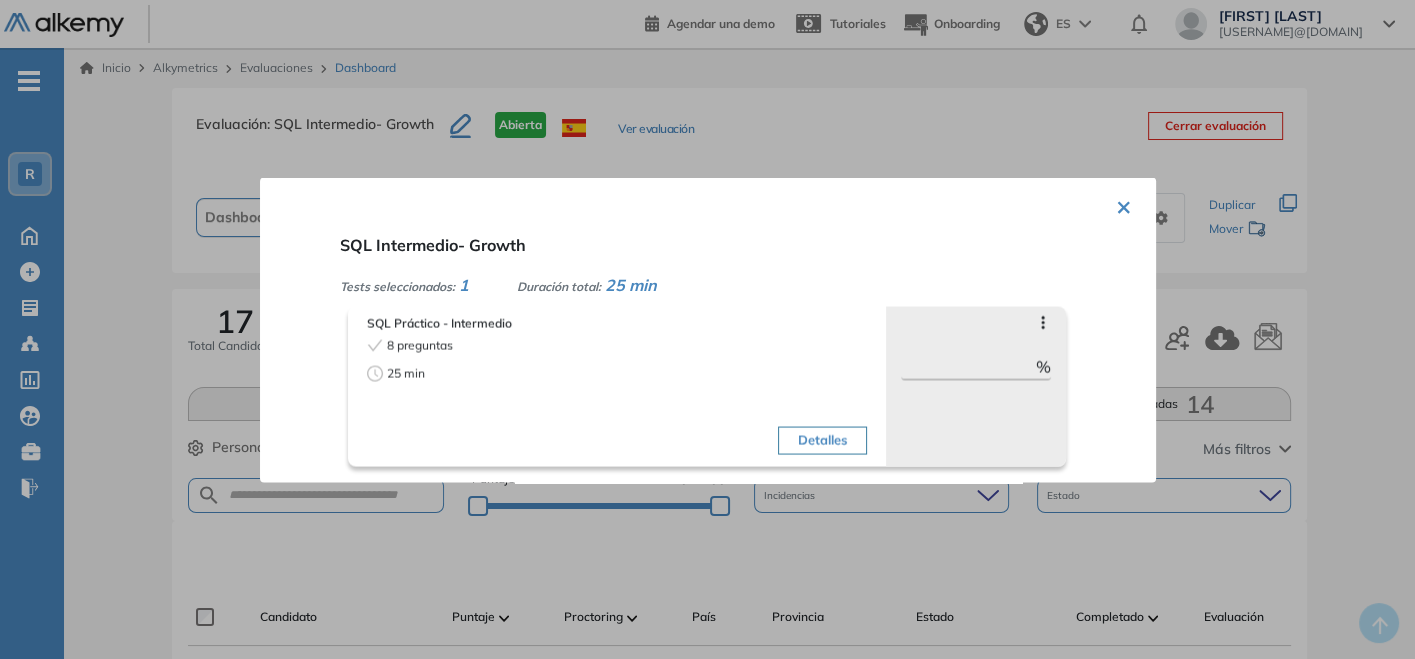 click on "Detalles" at bounding box center [822, 440] 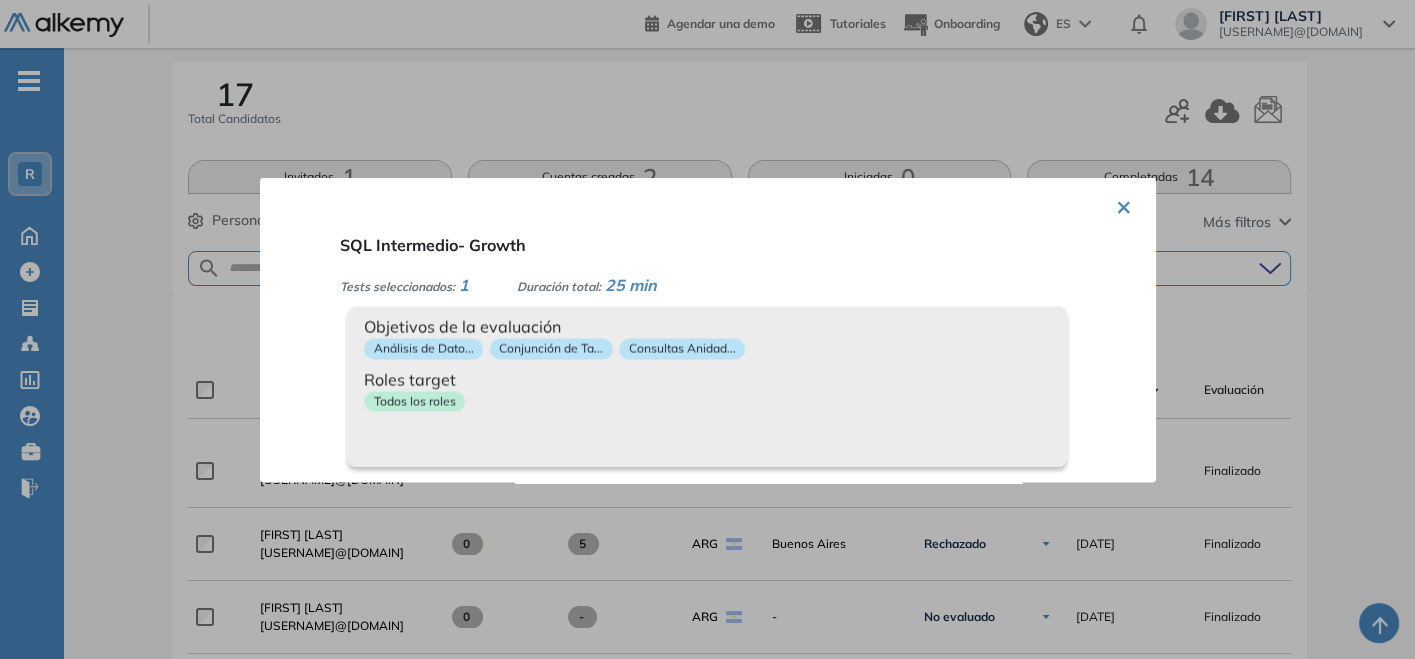 scroll, scrollTop: 333, scrollLeft: 0, axis: vertical 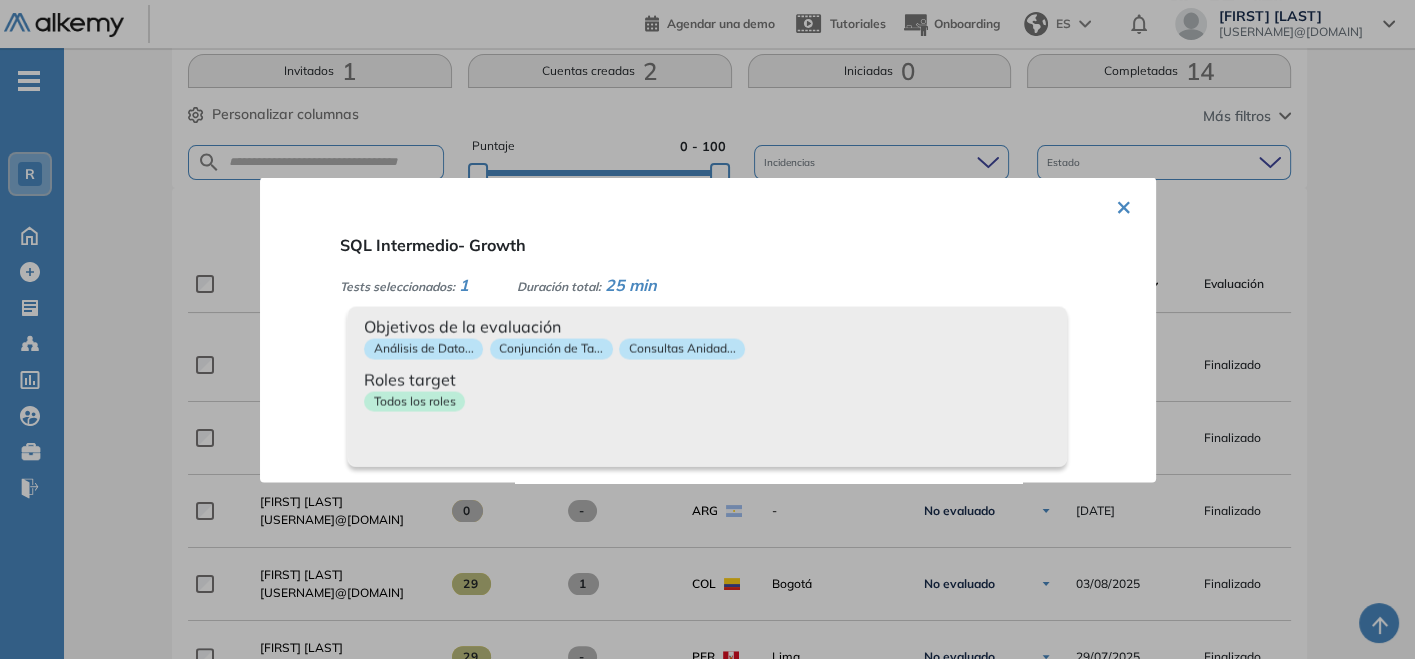click on "SQL Intermedio- Growth  Tests seleccionados:  1 Duración total:  25 min   SQL Práctico - Intermedio 8 preguntas 25 min Detalles Saltar preguntas *** % Objetivos de la evaluación Análisis de Dato... Conjunción de Ta... Consultas Anidad... Roles target Todos los roles" at bounding box center [708, 329] 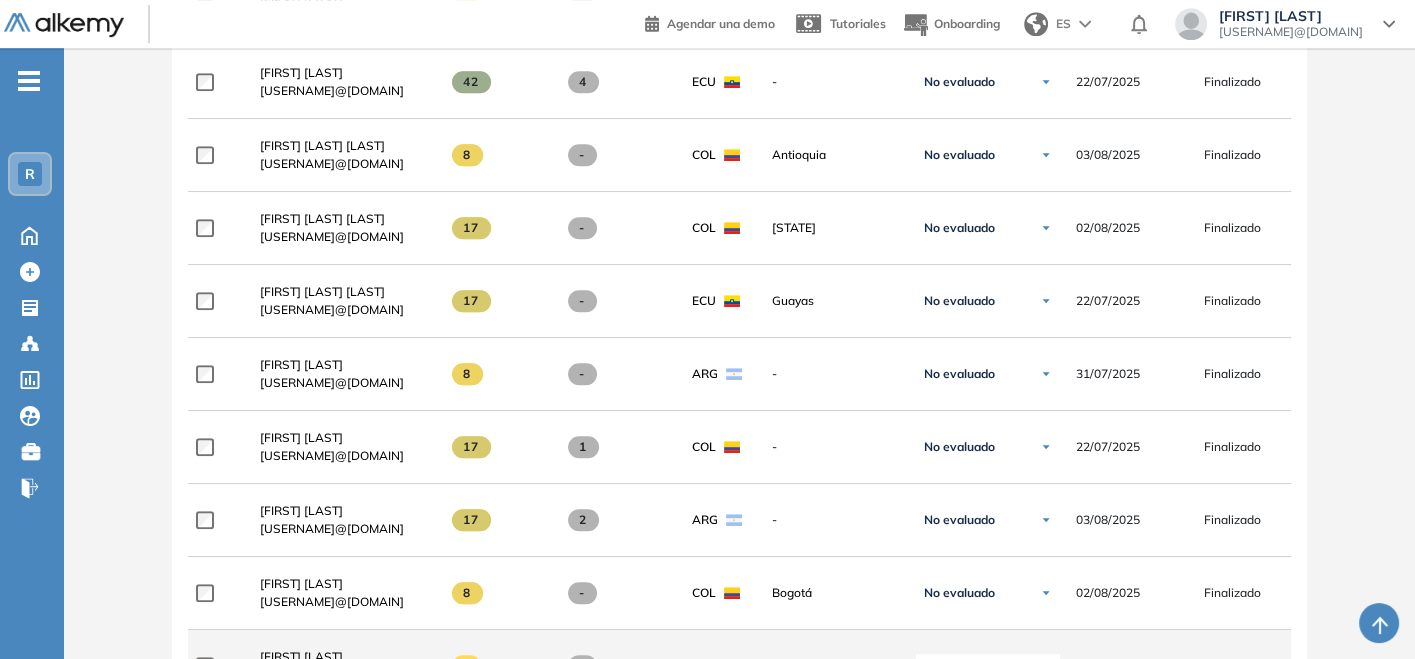 scroll, scrollTop: 1333, scrollLeft: 0, axis: vertical 